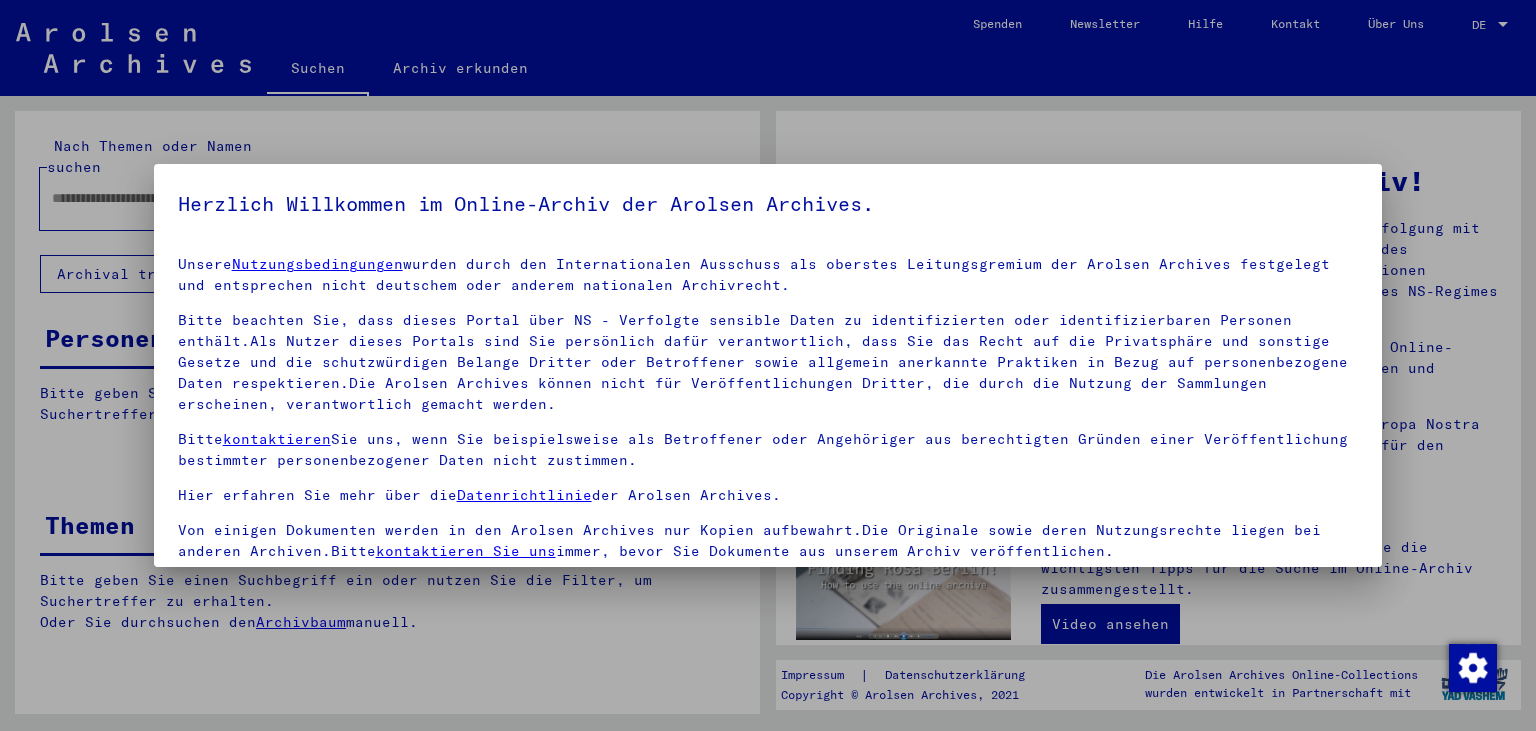 scroll, scrollTop: 0, scrollLeft: 0, axis: both 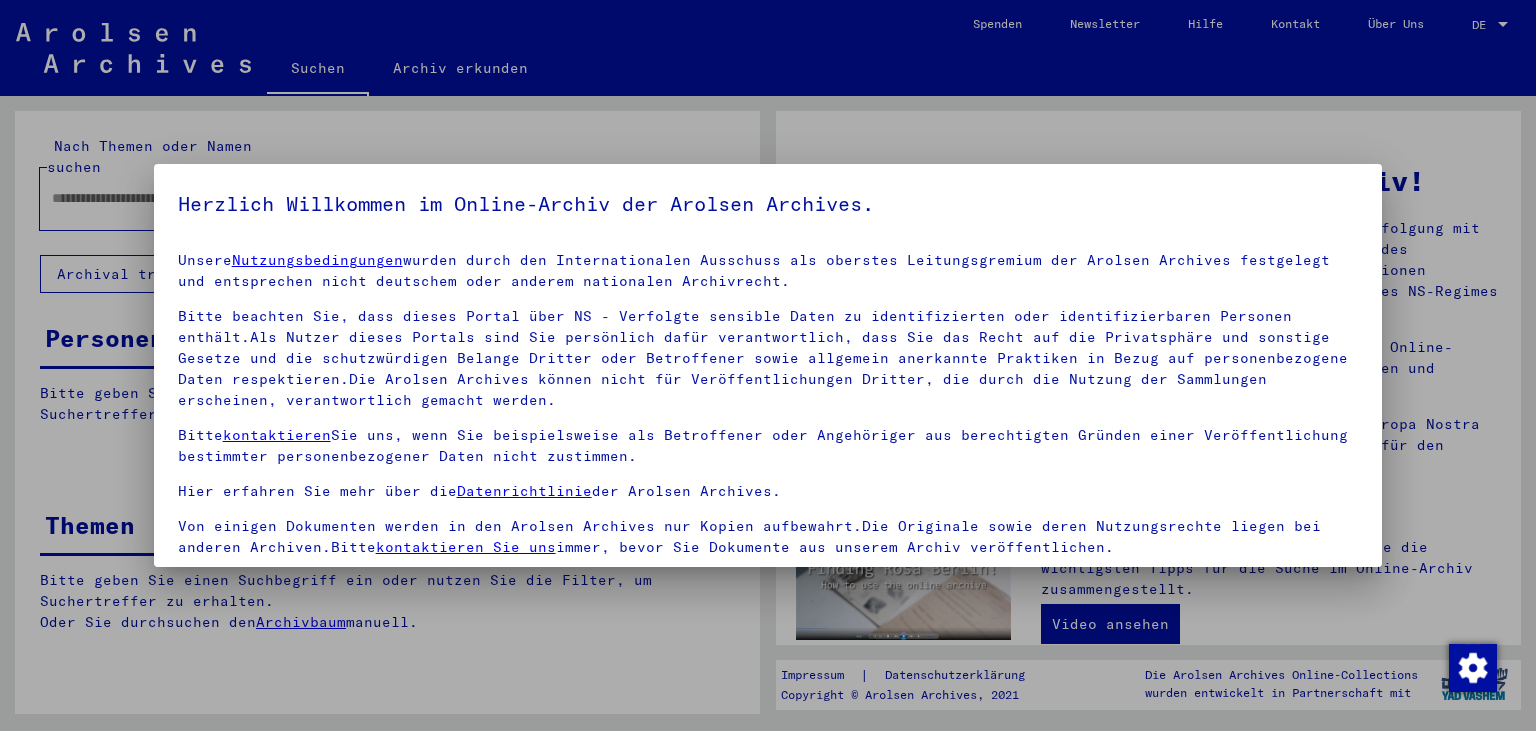 click on "Bitte beachten Sie, dass dieses Portal über NS - Verfolgte sensible Daten zu identifizierten oder identifizierbaren Personen enthält.Als Nutzer dieses Portals sind Sie persönlich dafür verantwortlich, dass Sie das Recht auf die Privatsphäre und sonstige Gesetze und die schutzwürdigen Belange Dritter oder Betroffener sowie allgemein anerkannte Praktiken in Bezug auf personenbezogene Daten respektieren.Die Arolsen Archives können nicht für Veröffentlichungen Dritter, die durch die Nutzung der Sammlungen erscheinen, verantwortlich gemacht werden." at bounding box center [768, 358] 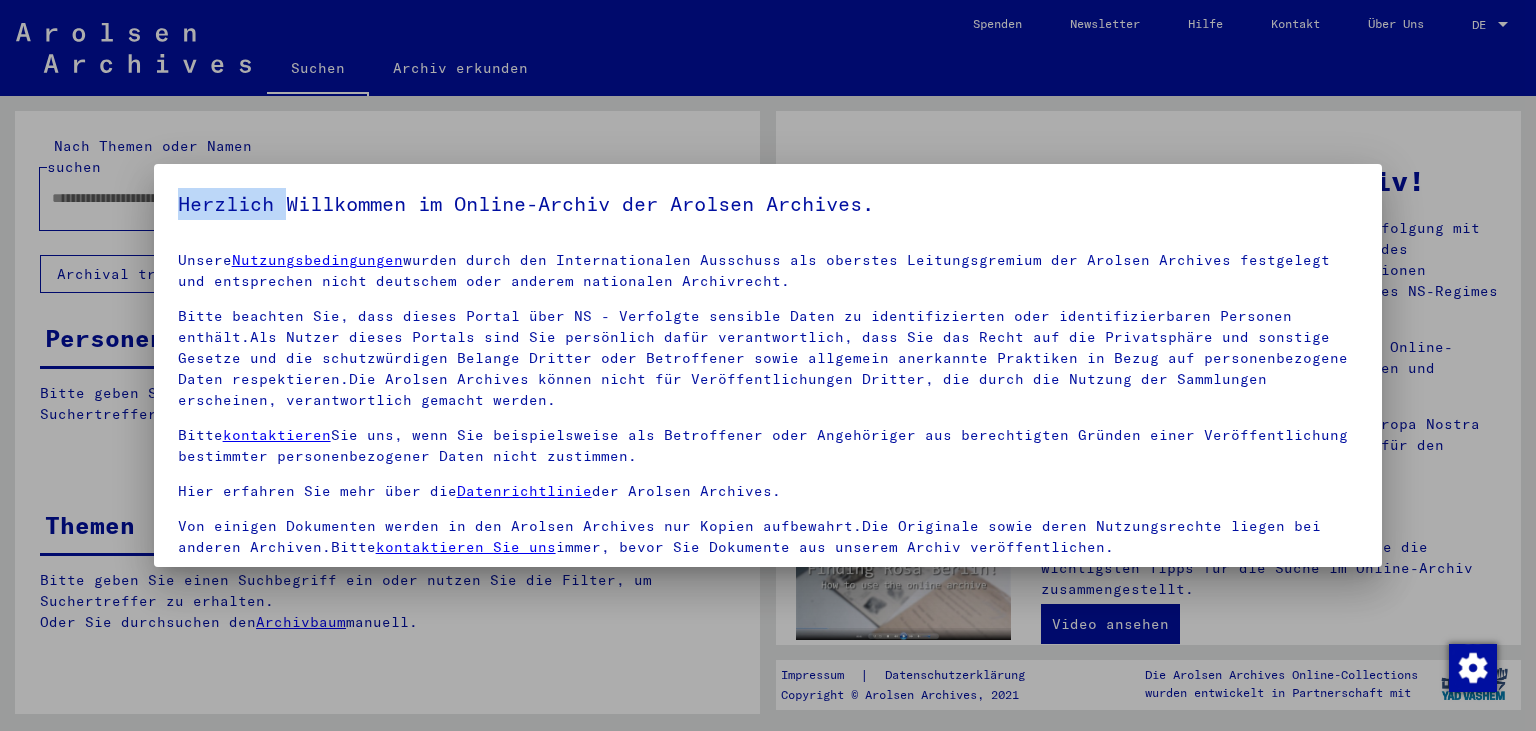 click on "Herzlich Willkommen im Online-Archiv der Arolsen Archives." at bounding box center (768, 204) 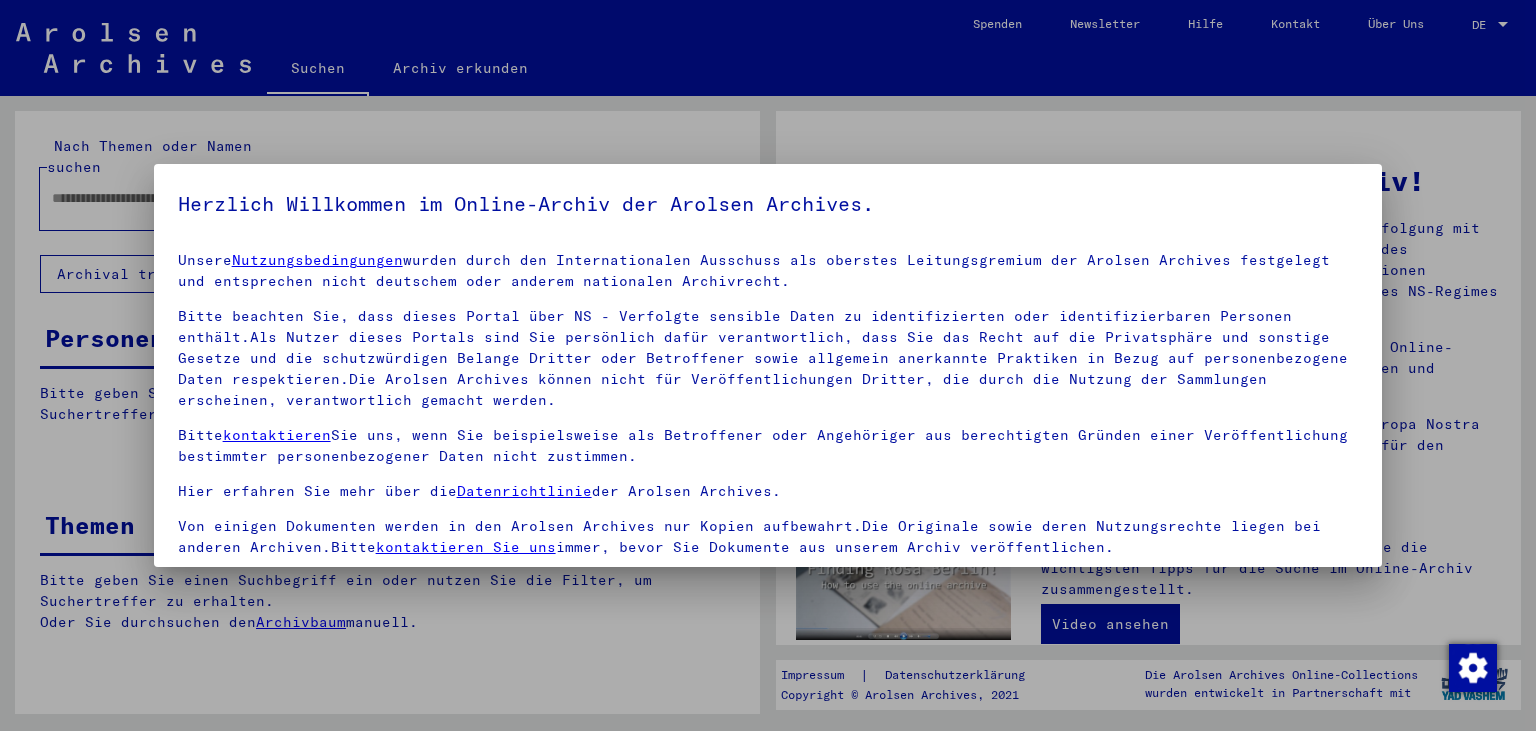 click on "Nutzungsbedingungen" at bounding box center (317, 260) 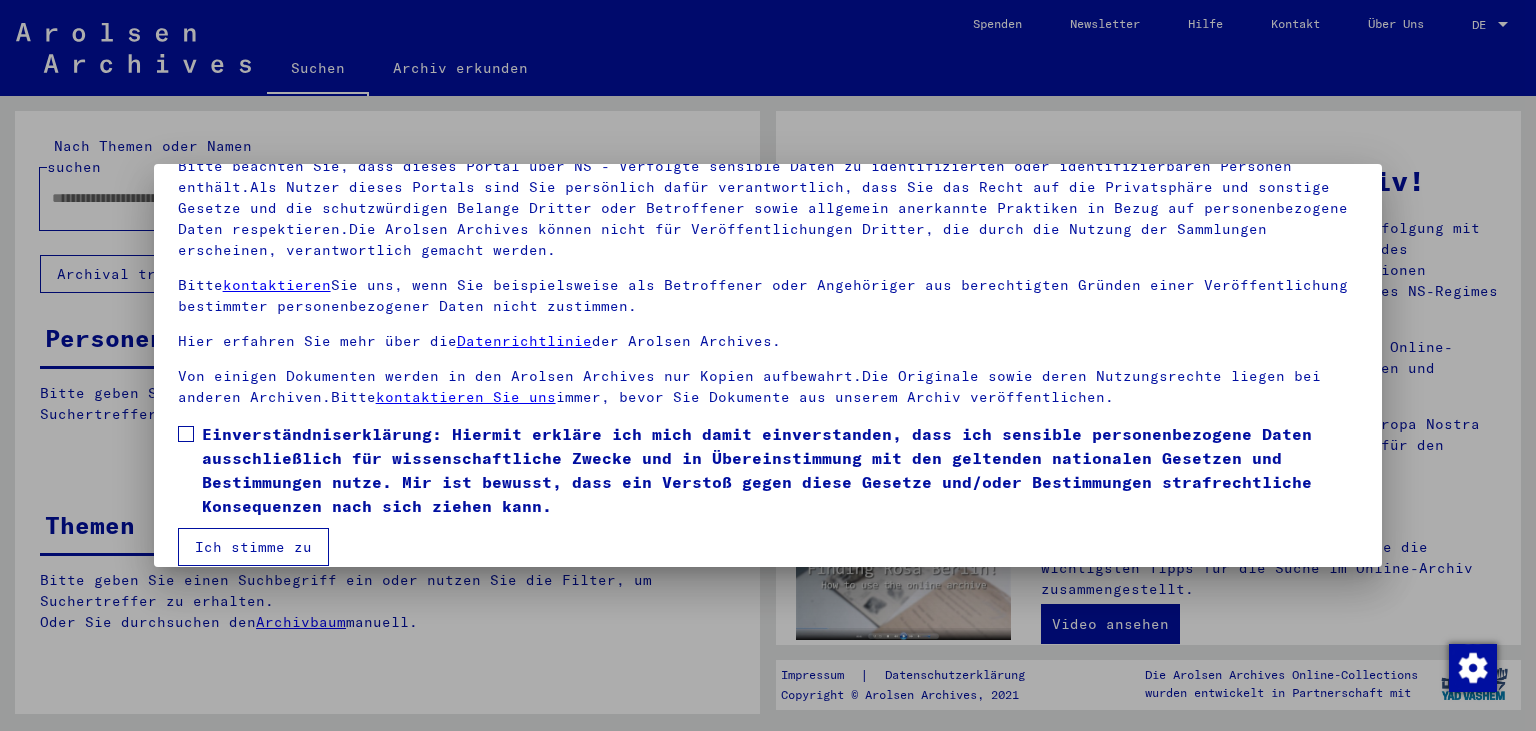scroll, scrollTop: 174, scrollLeft: 0, axis: vertical 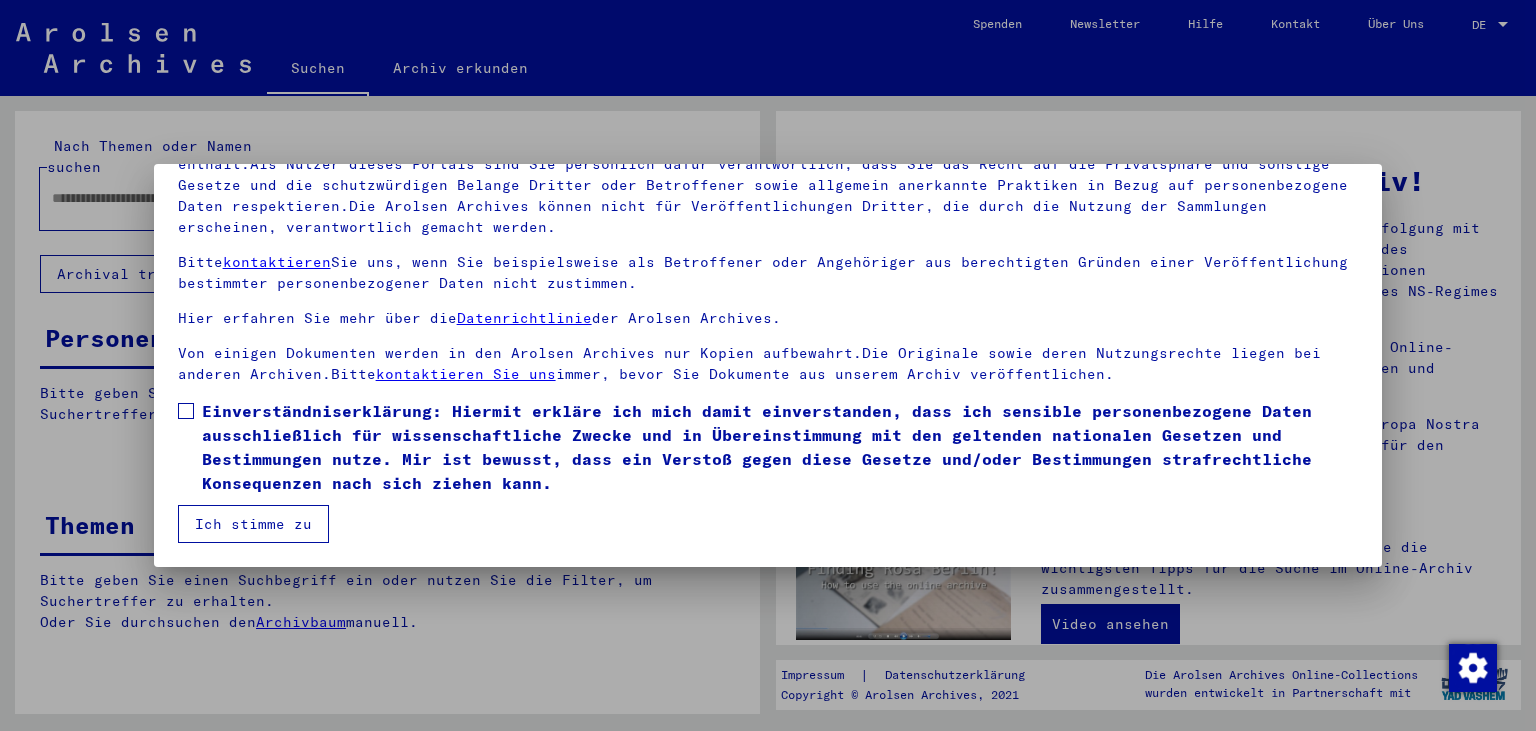 click on "Ich stimme zu" at bounding box center (253, 524) 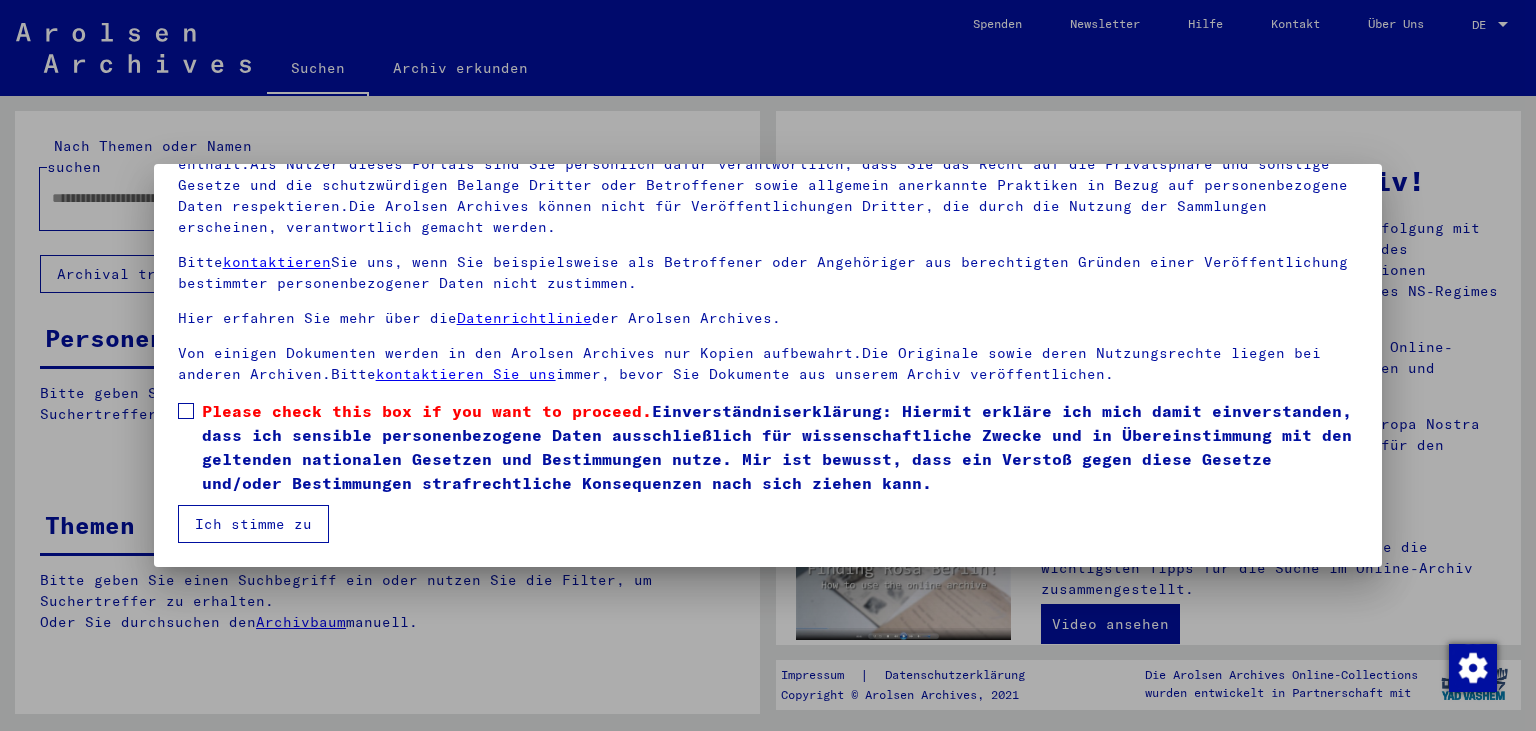 click on "Ich stimme zu" at bounding box center [253, 524] 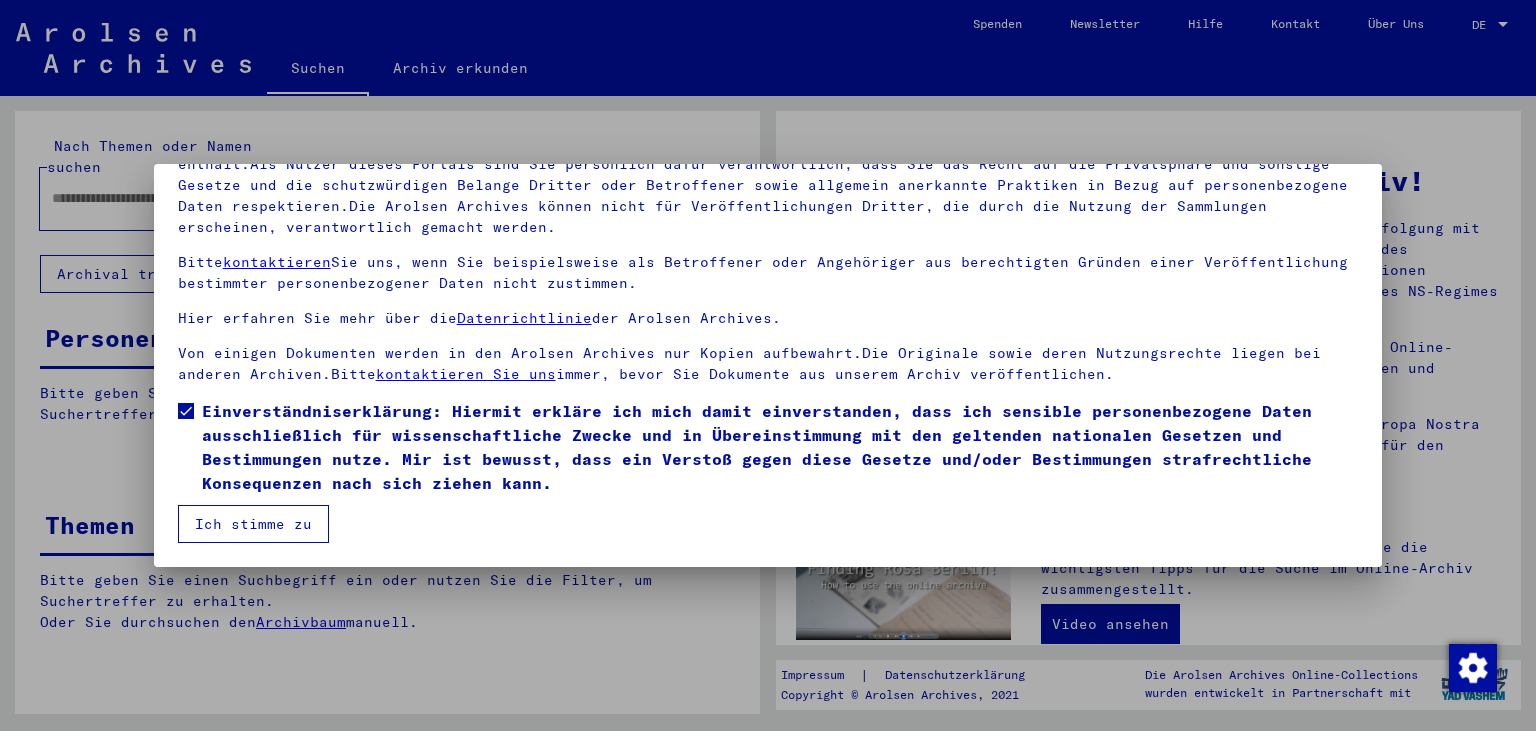 click on "Ich stimme zu" at bounding box center [253, 524] 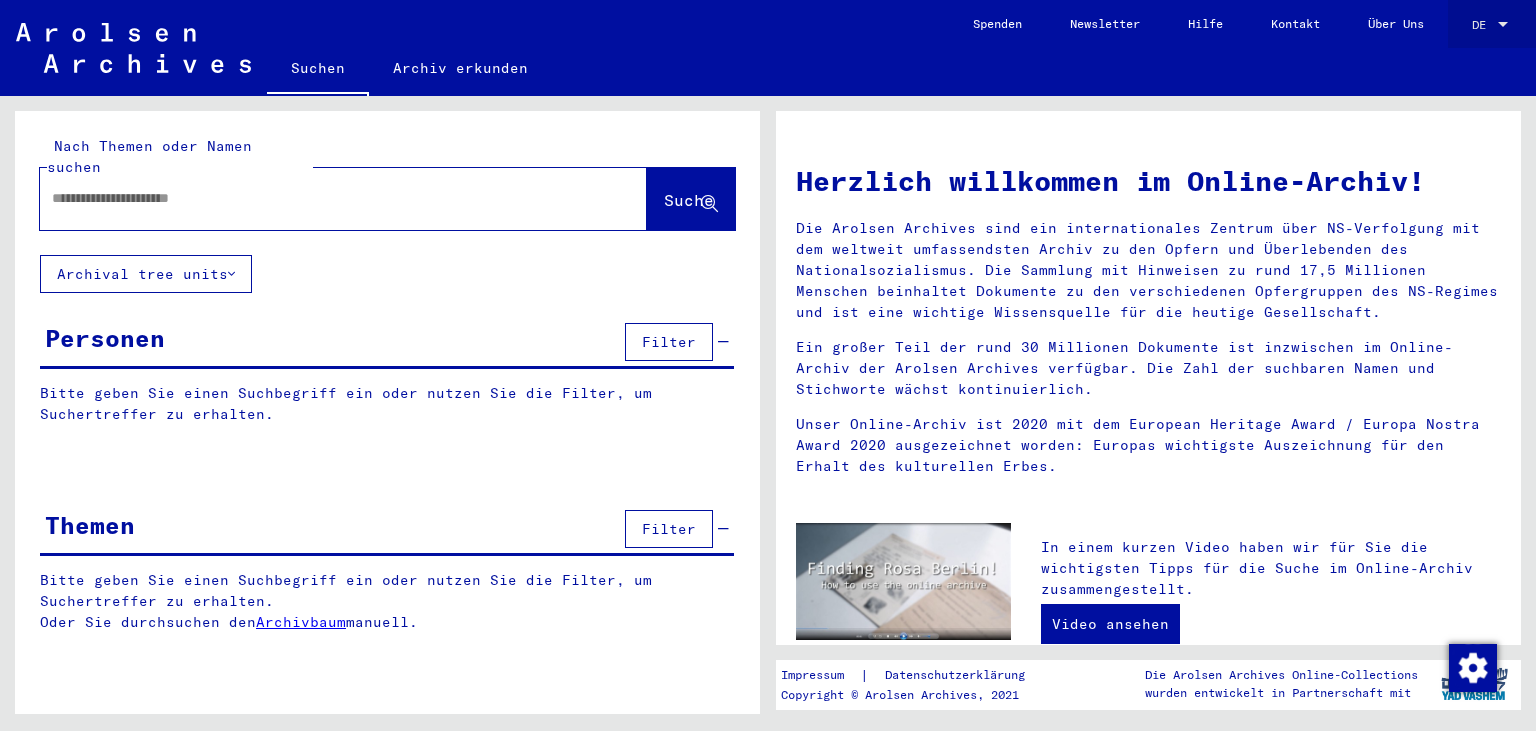 click at bounding box center [1503, 25] 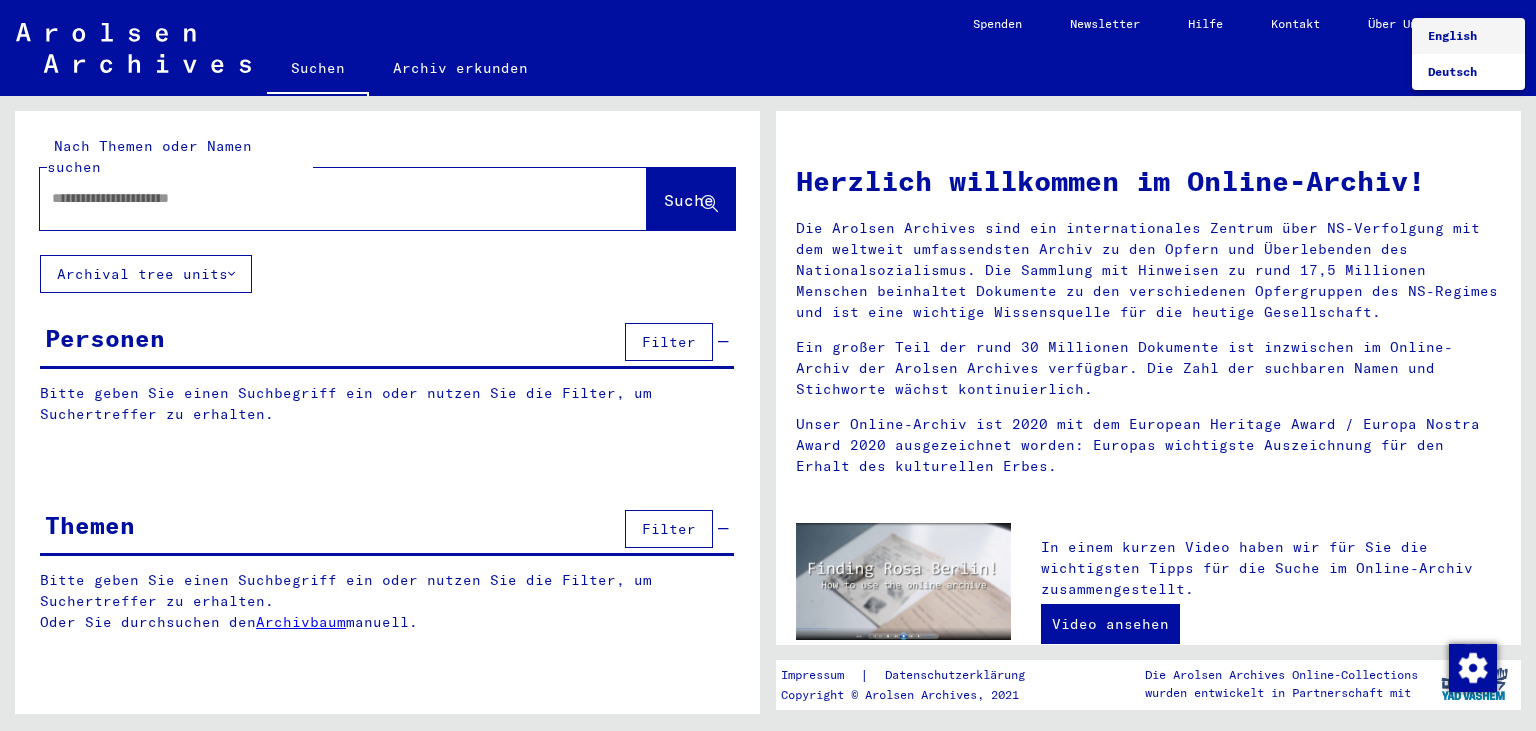 click on "English" at bounding box center (1452, 35) 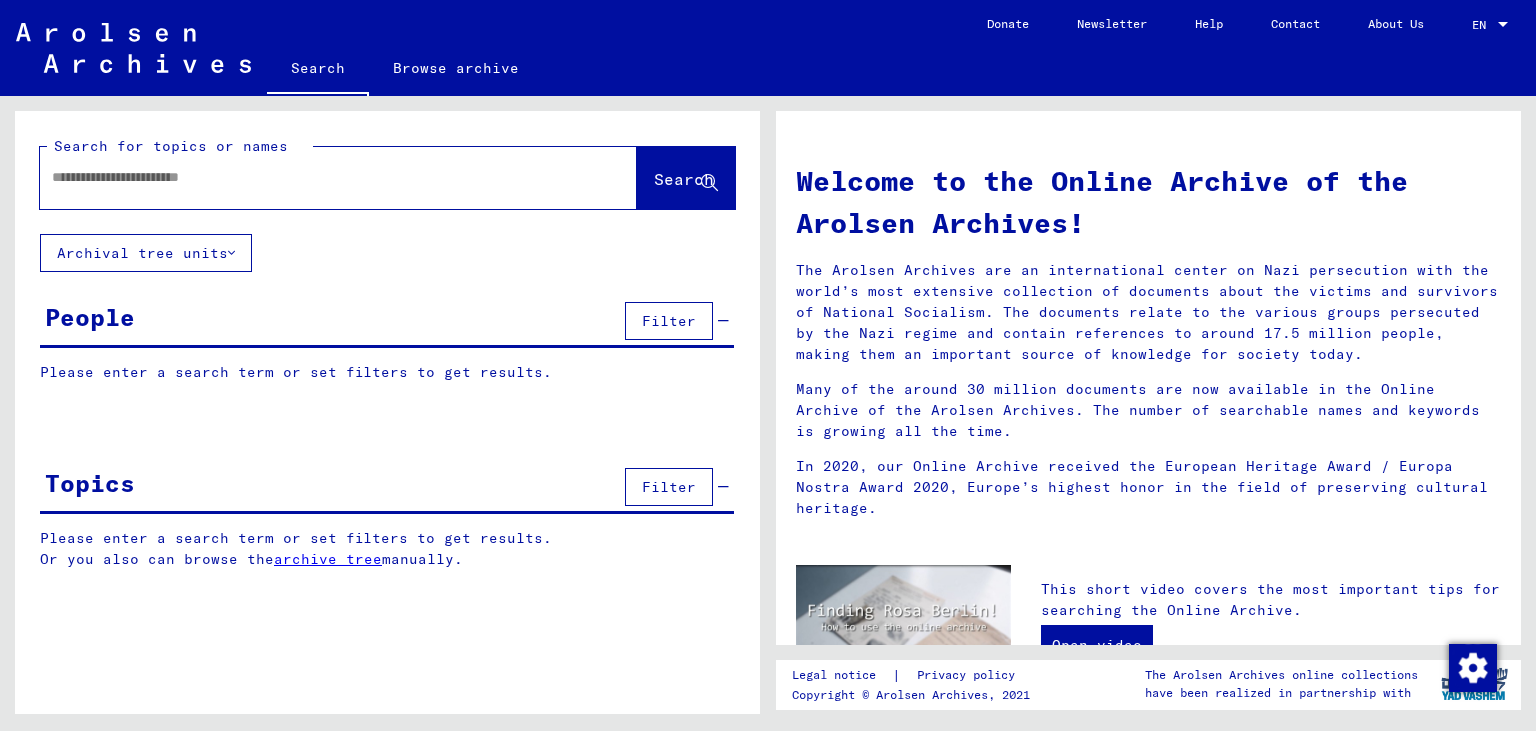 click at bounding box center (314, 177) 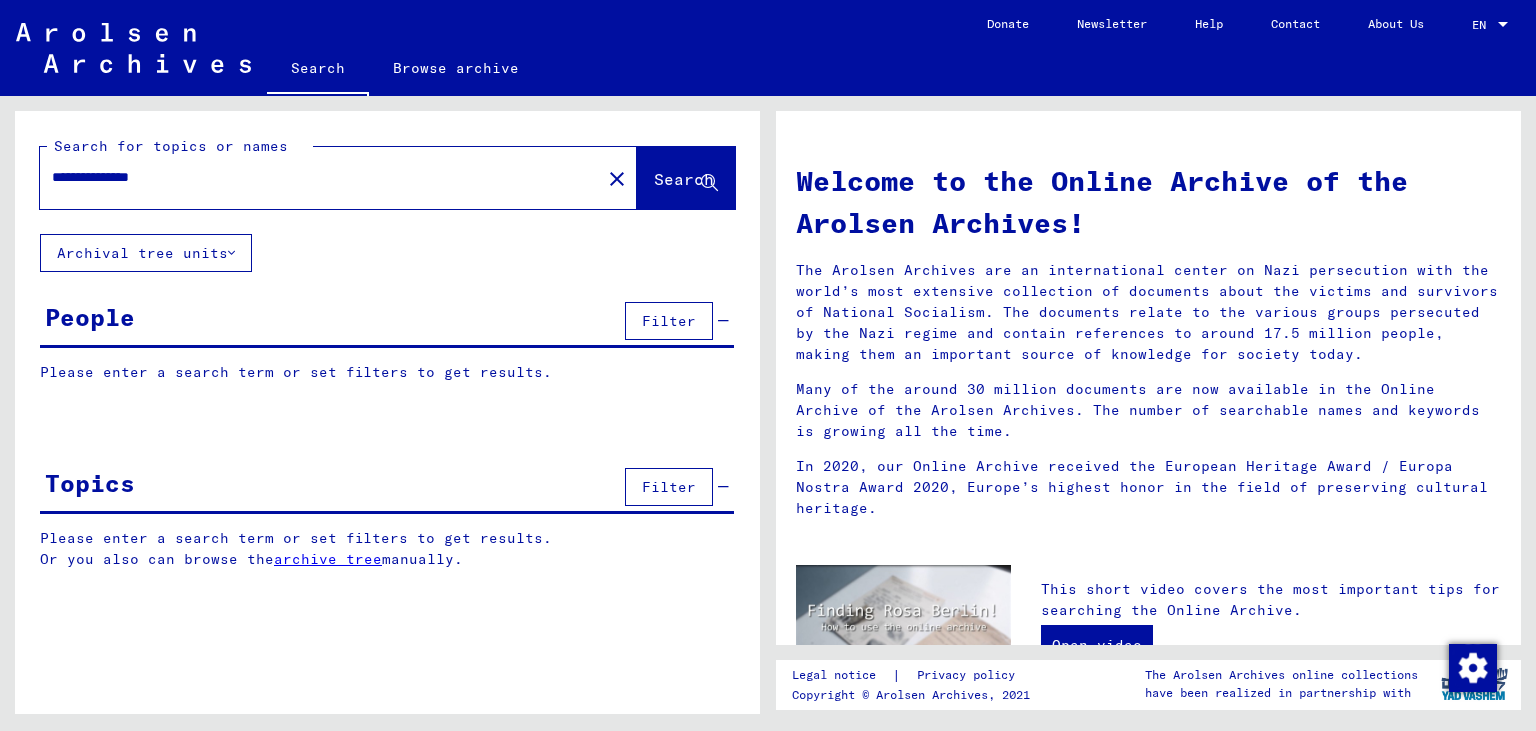 type on "**********" 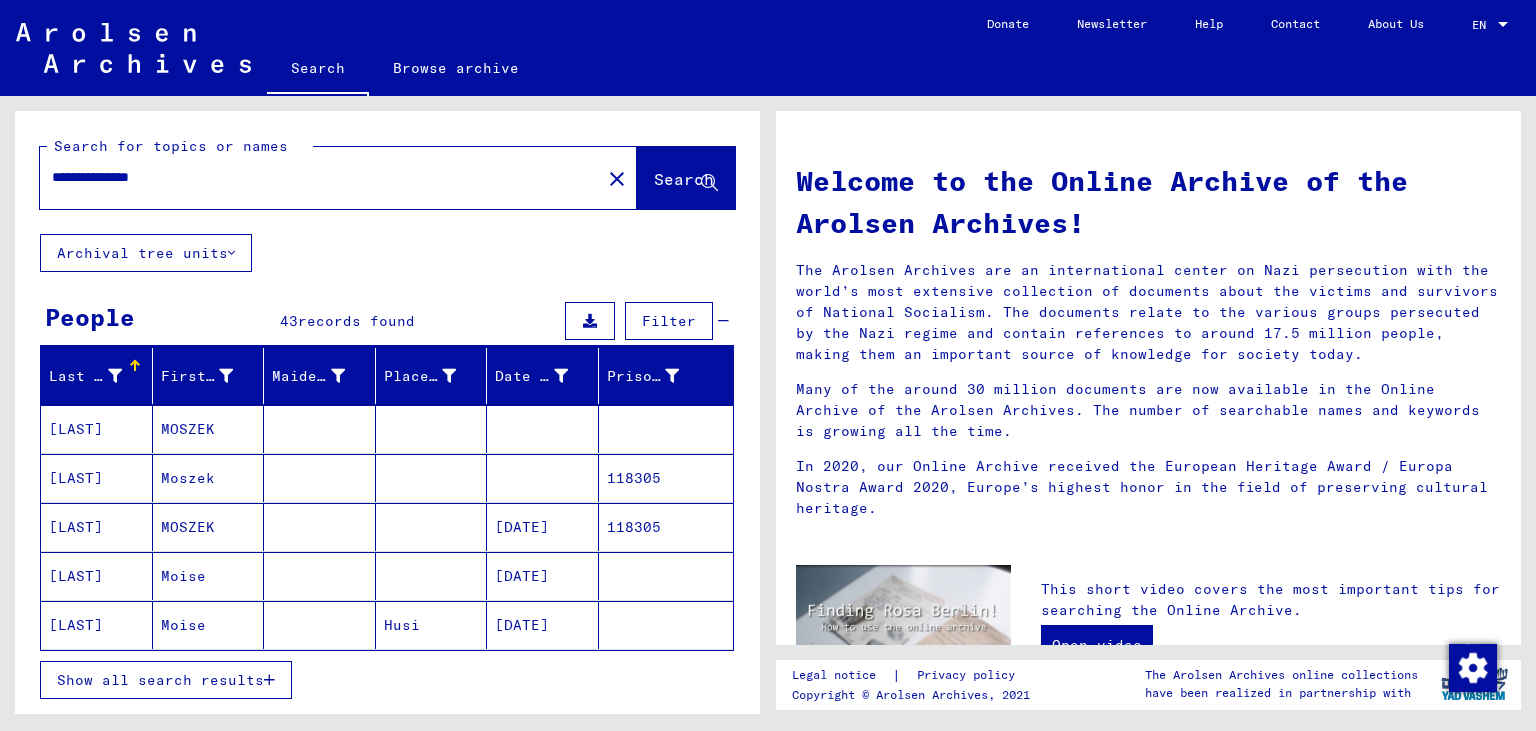 click on "[LAST]" at bounding box center [97, 576] 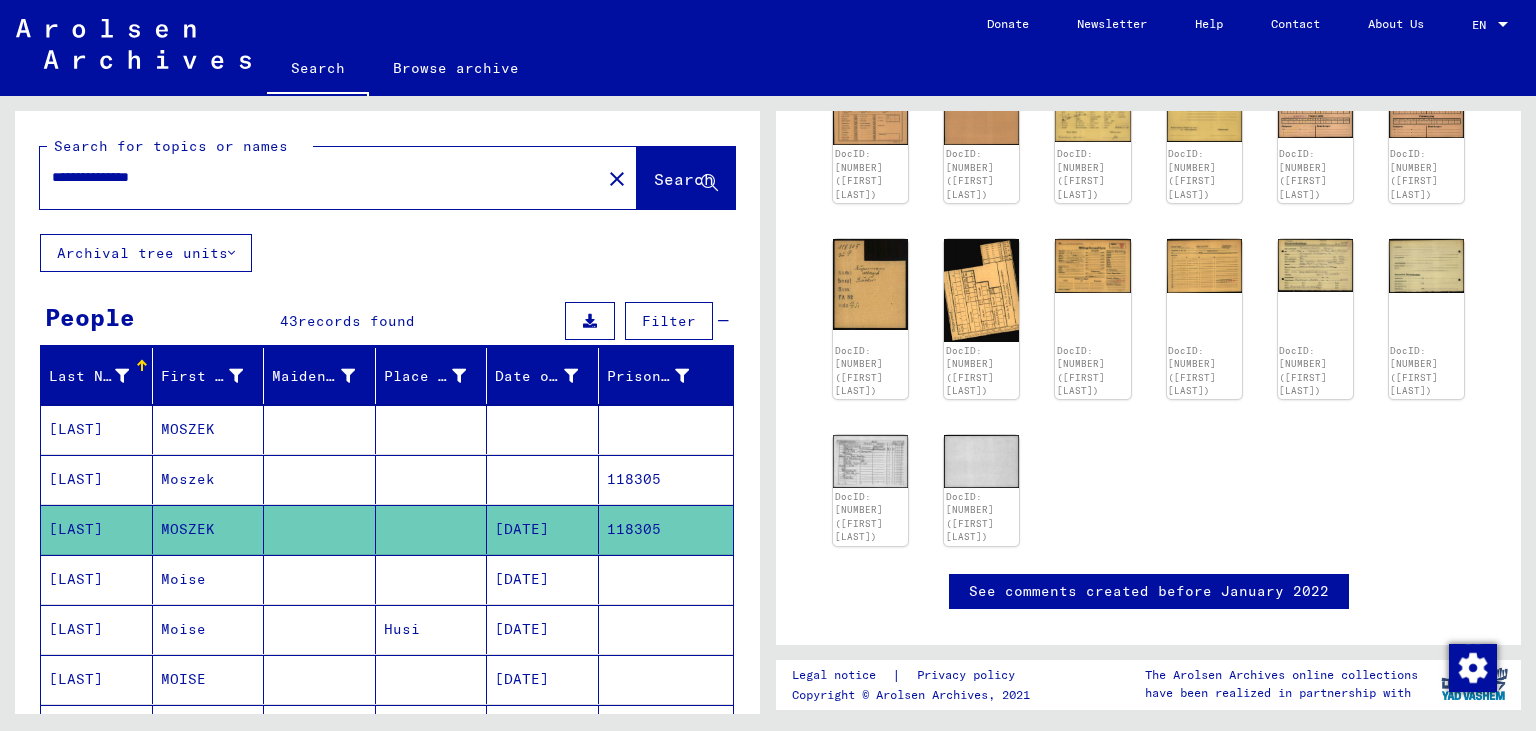 scroll, scrollTop: 0, scrollLeft: 0, axis: both 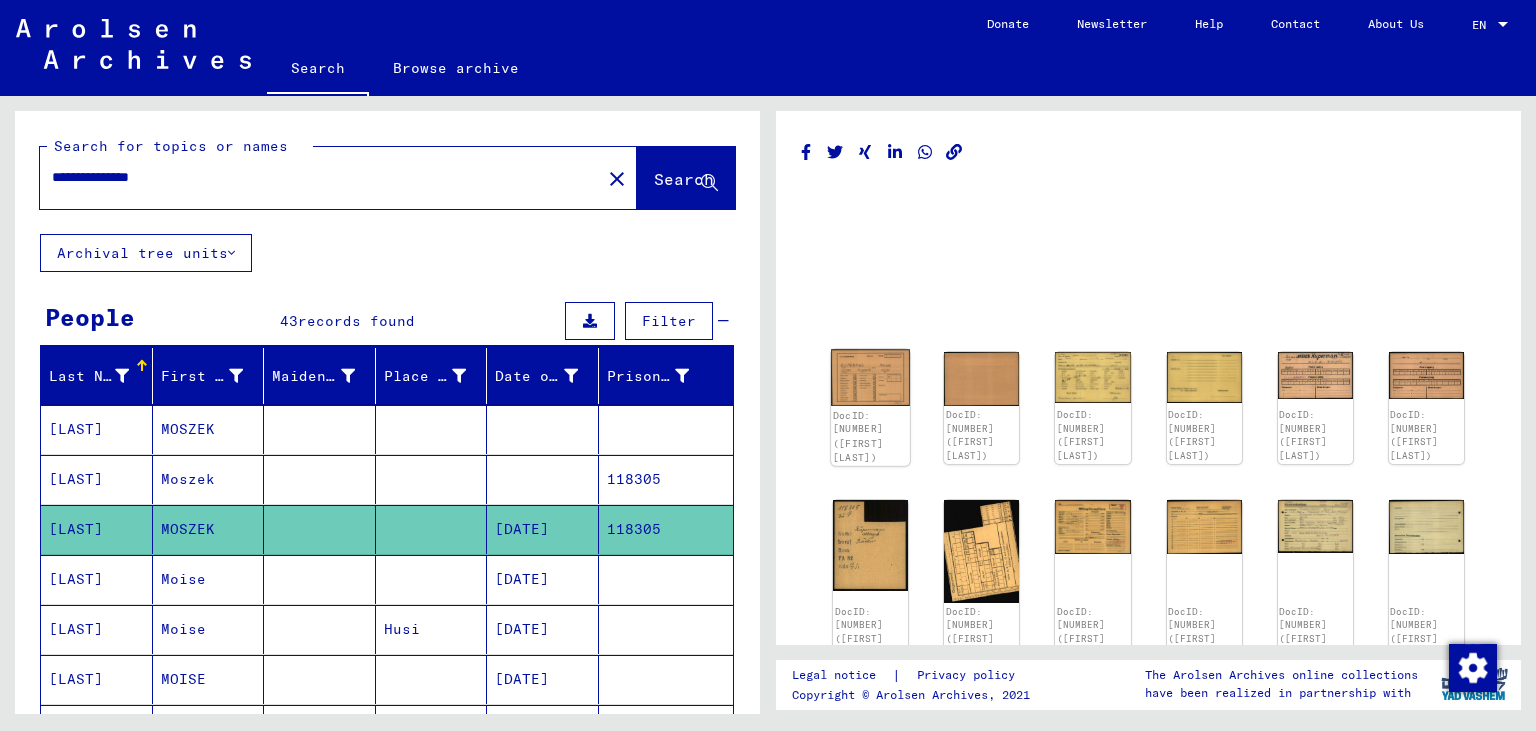 click 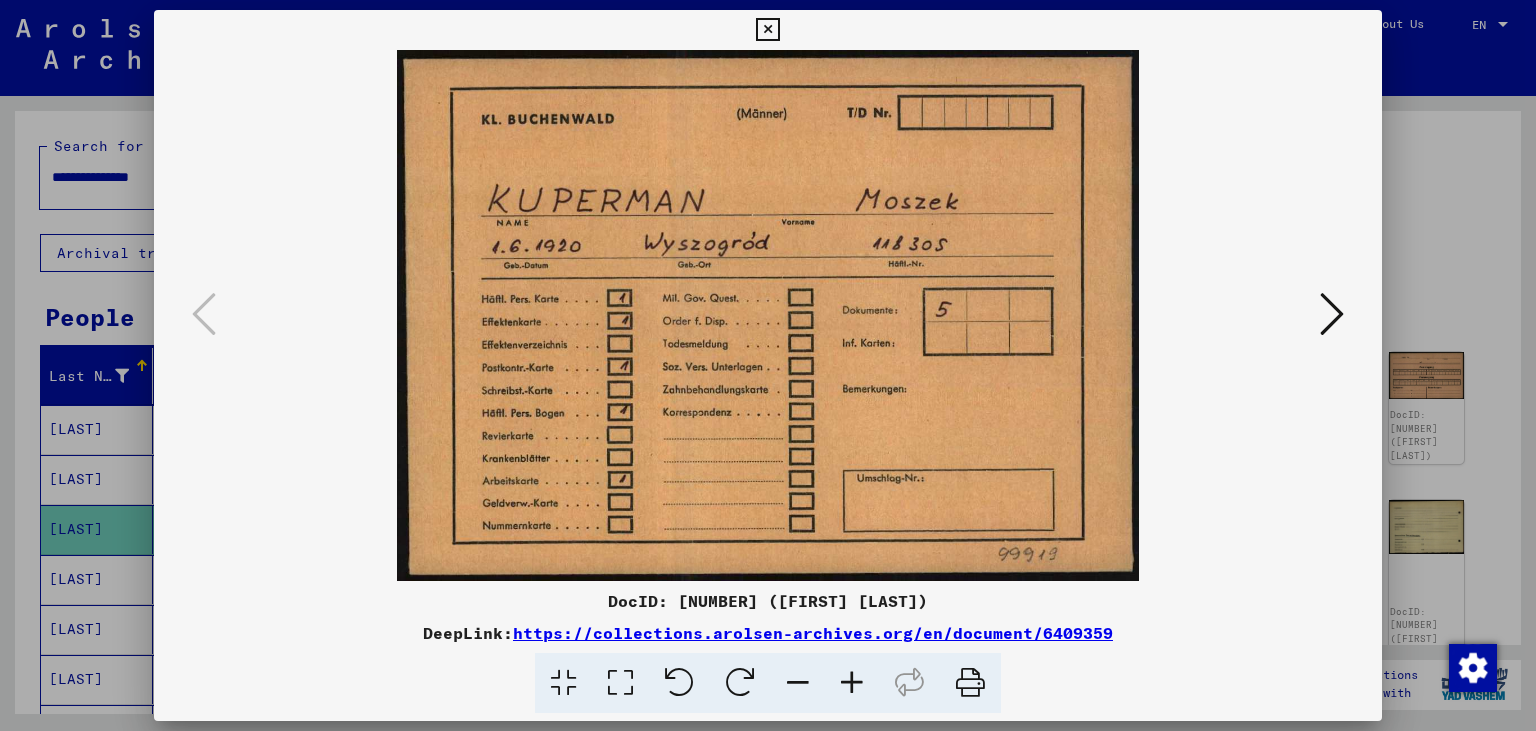 click at bounding box center [1332, 314] 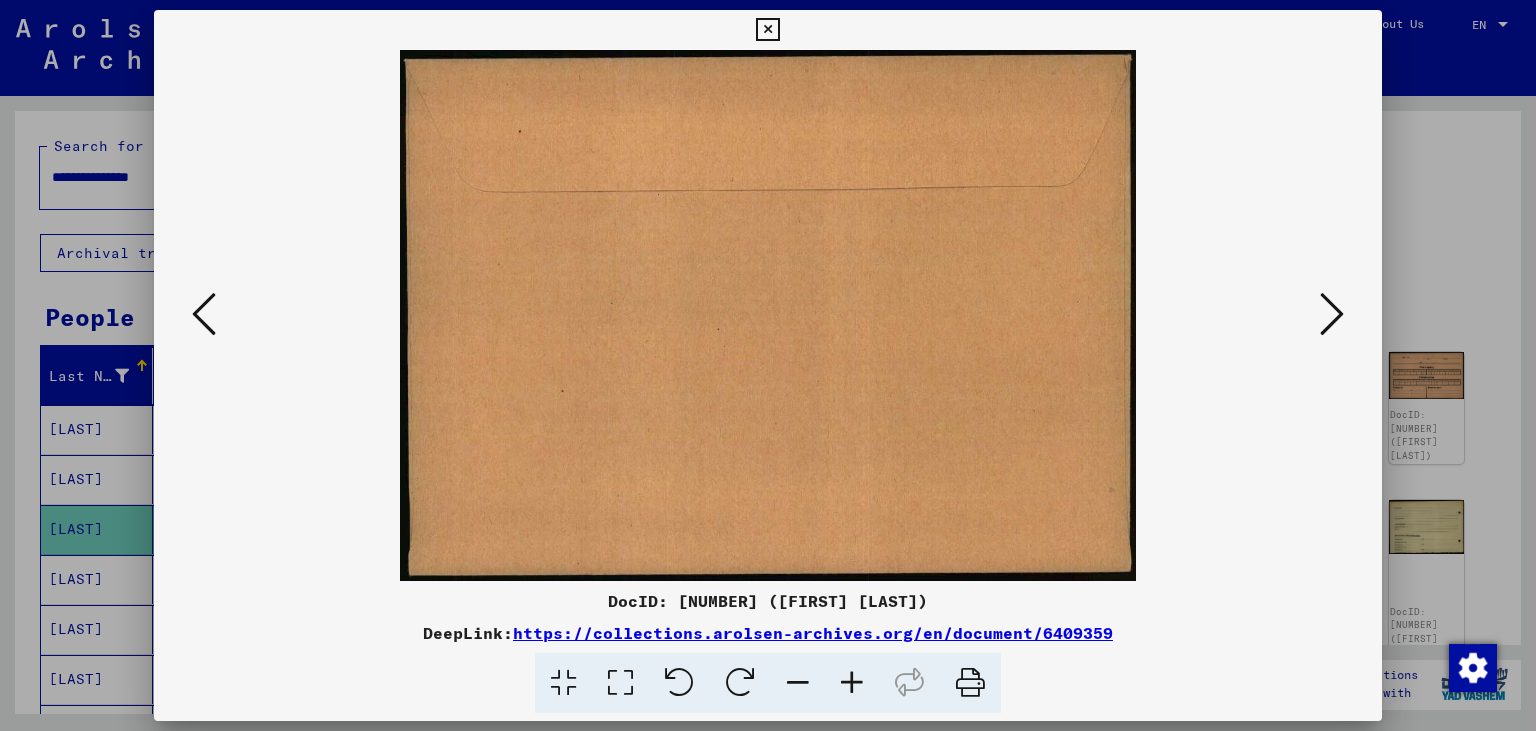 click at bounding box center [1332, 314] 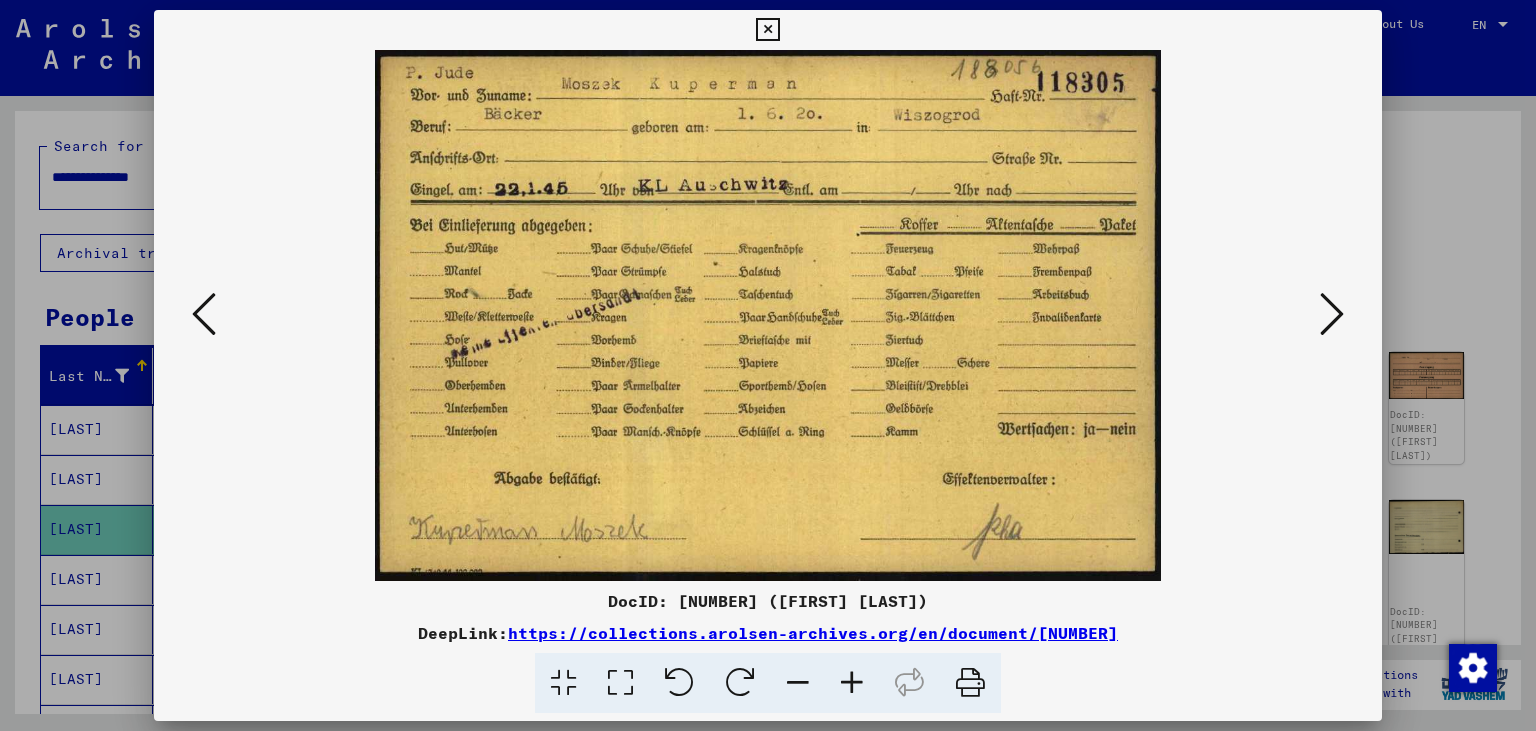 click at bounding box center [1332, 314] 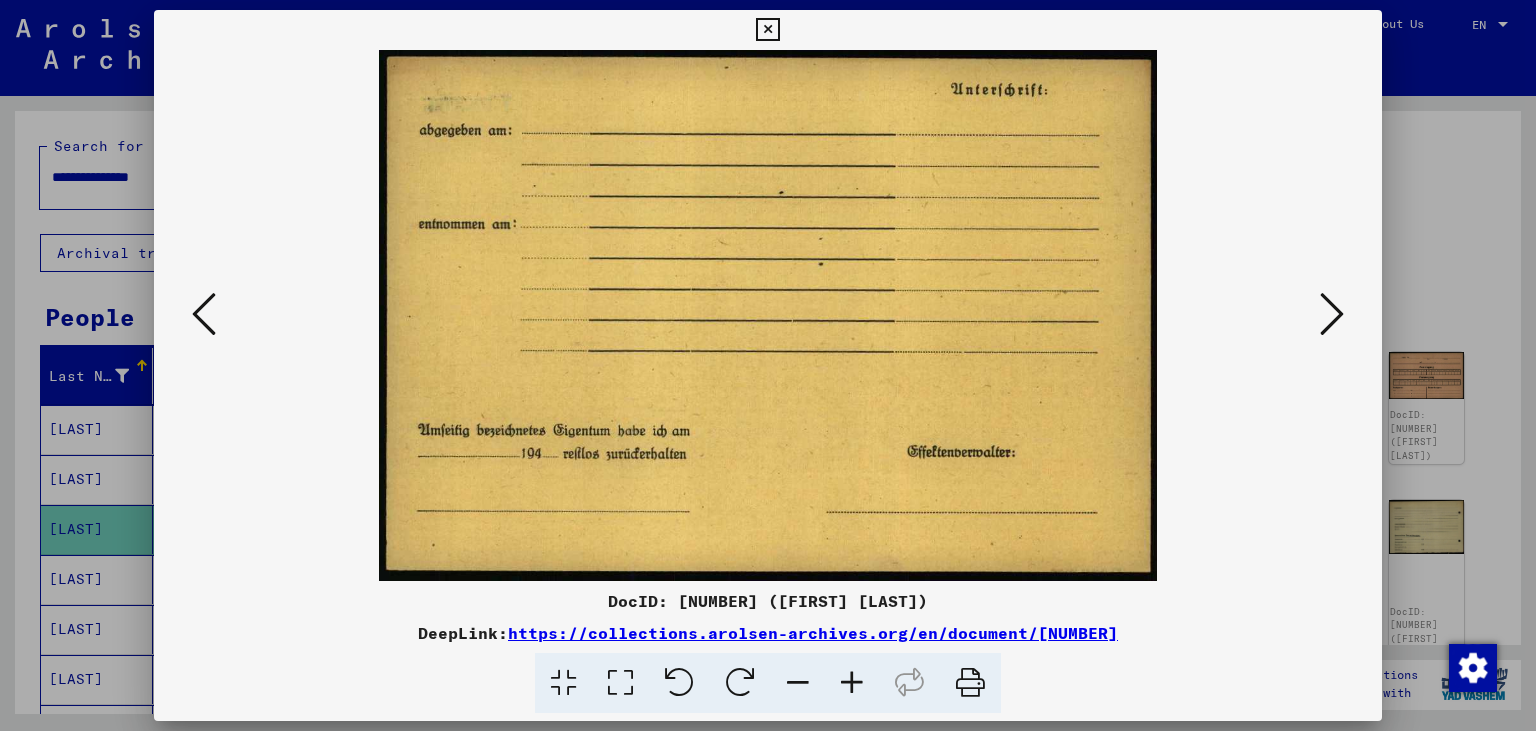 click at bounding box center (1332, 314) 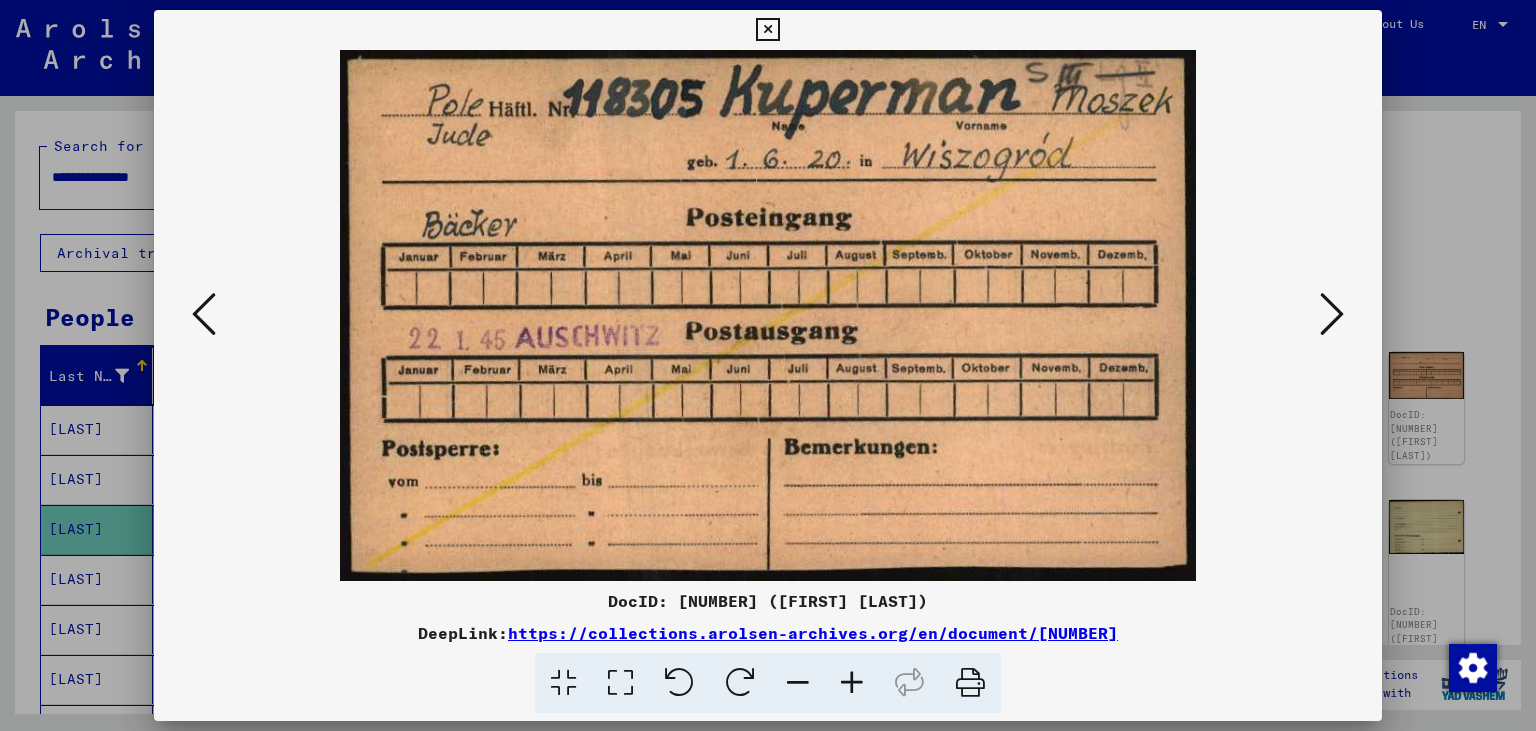 click at bounding box center (1332, 314) 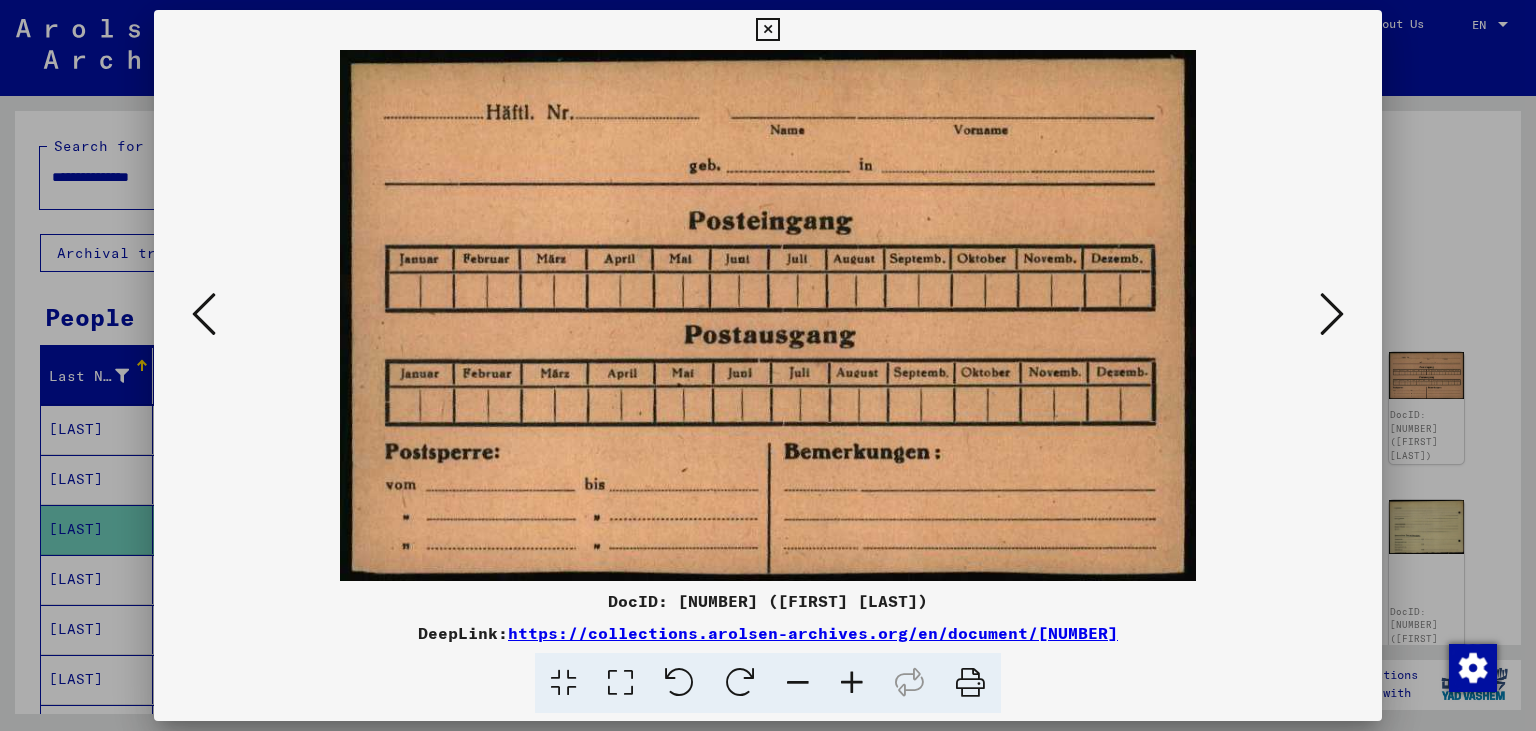 click at bounding box center (1332, 314) 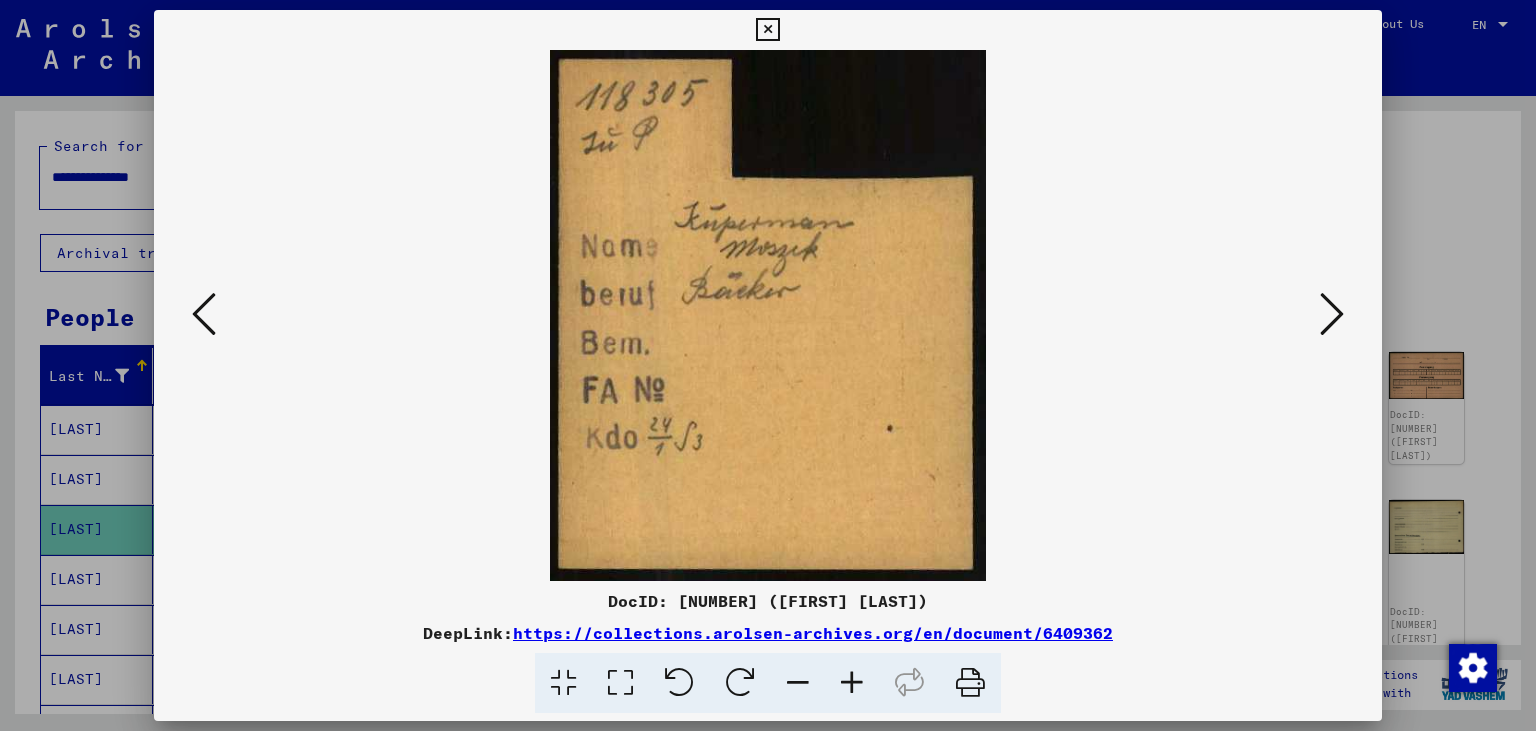 click at bounding box center (1332, 314) 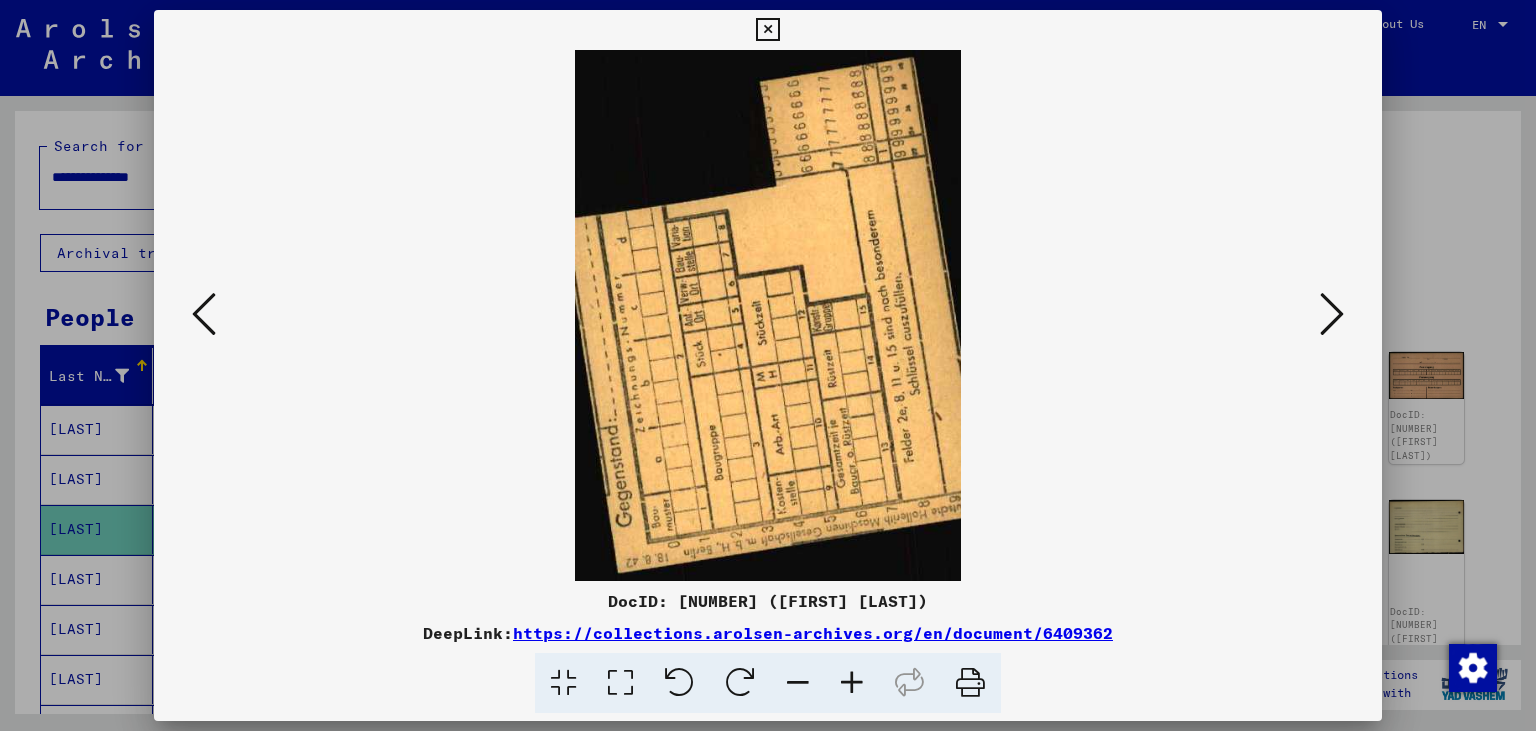 click at bounding box center (1332, 314) 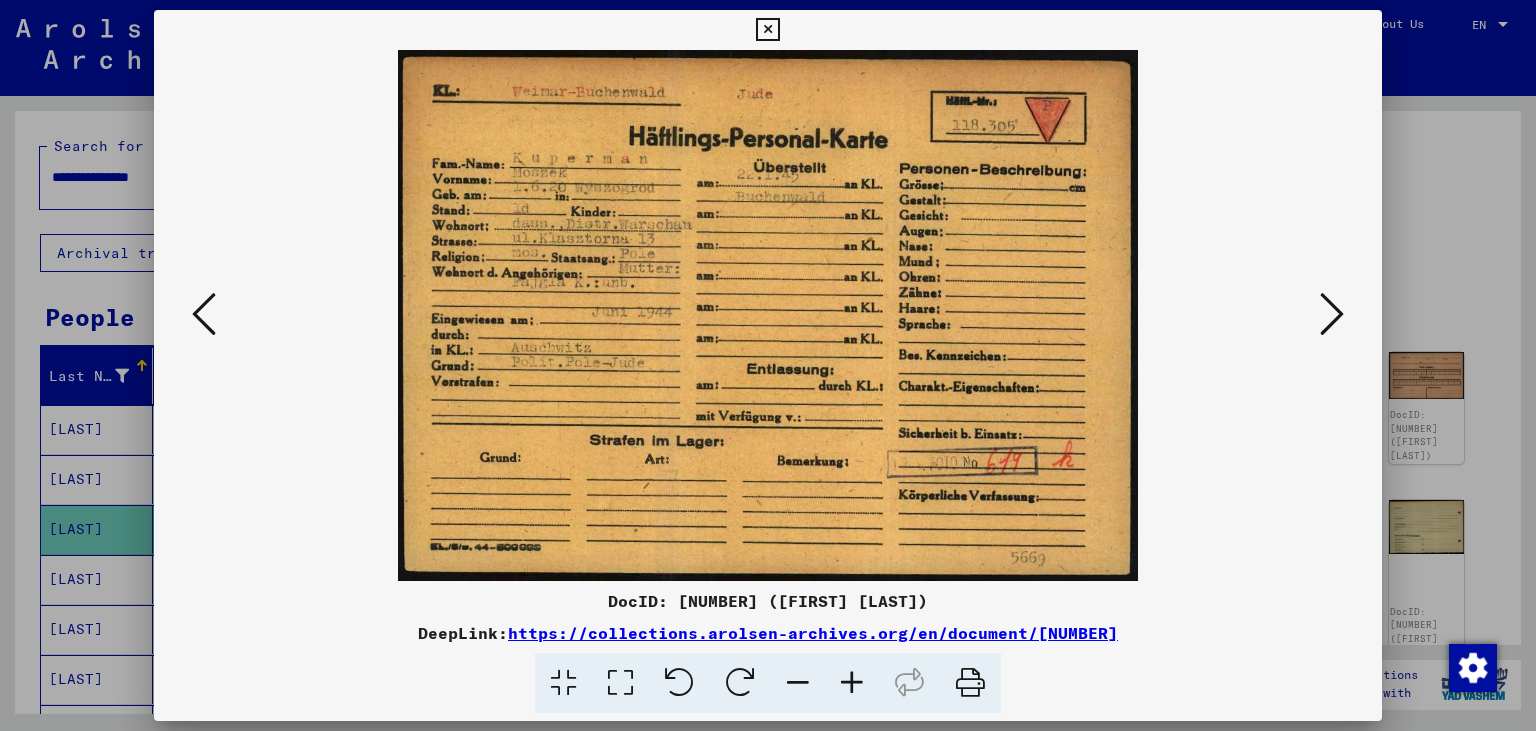 click at bounding box center [1332, 314] 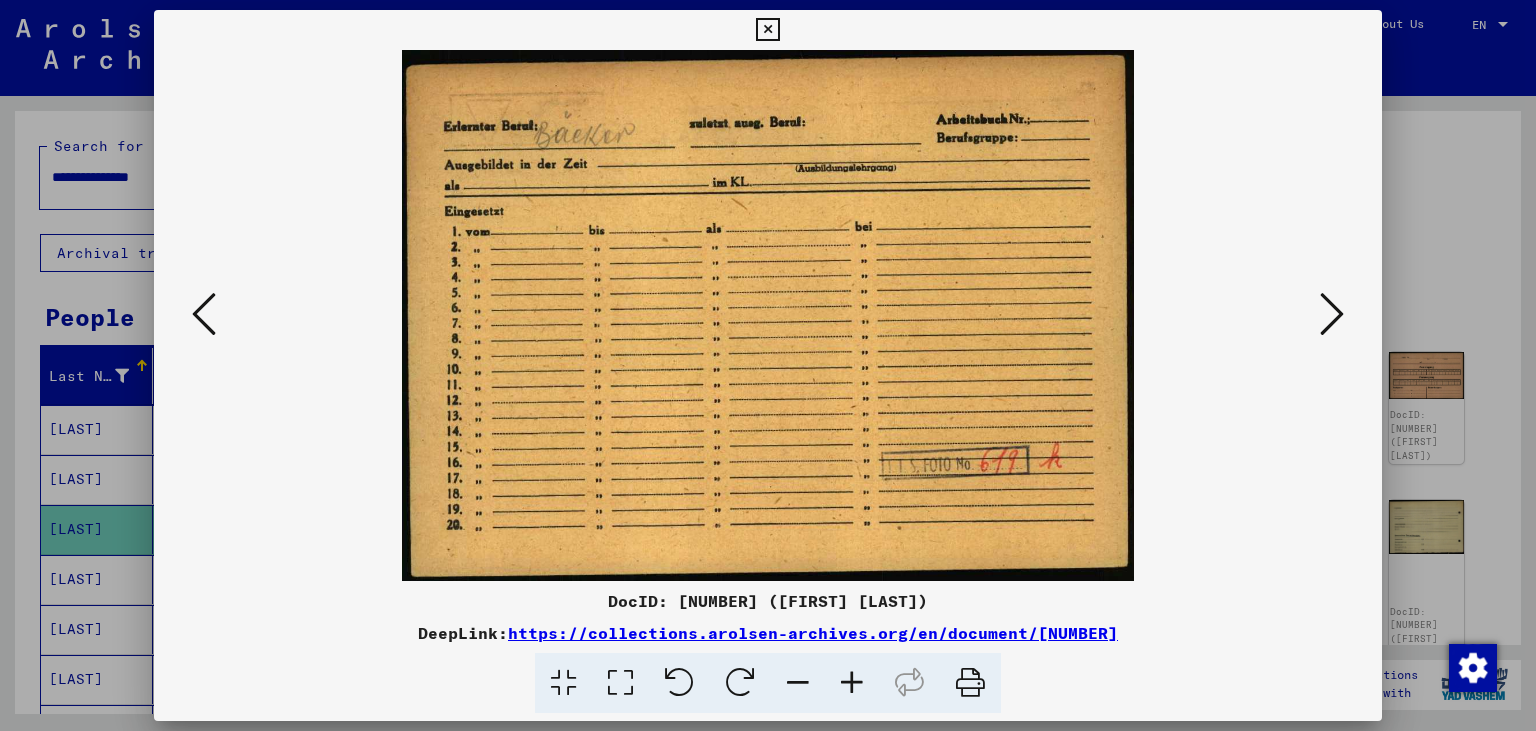 click at bounding box center (1332, 314) 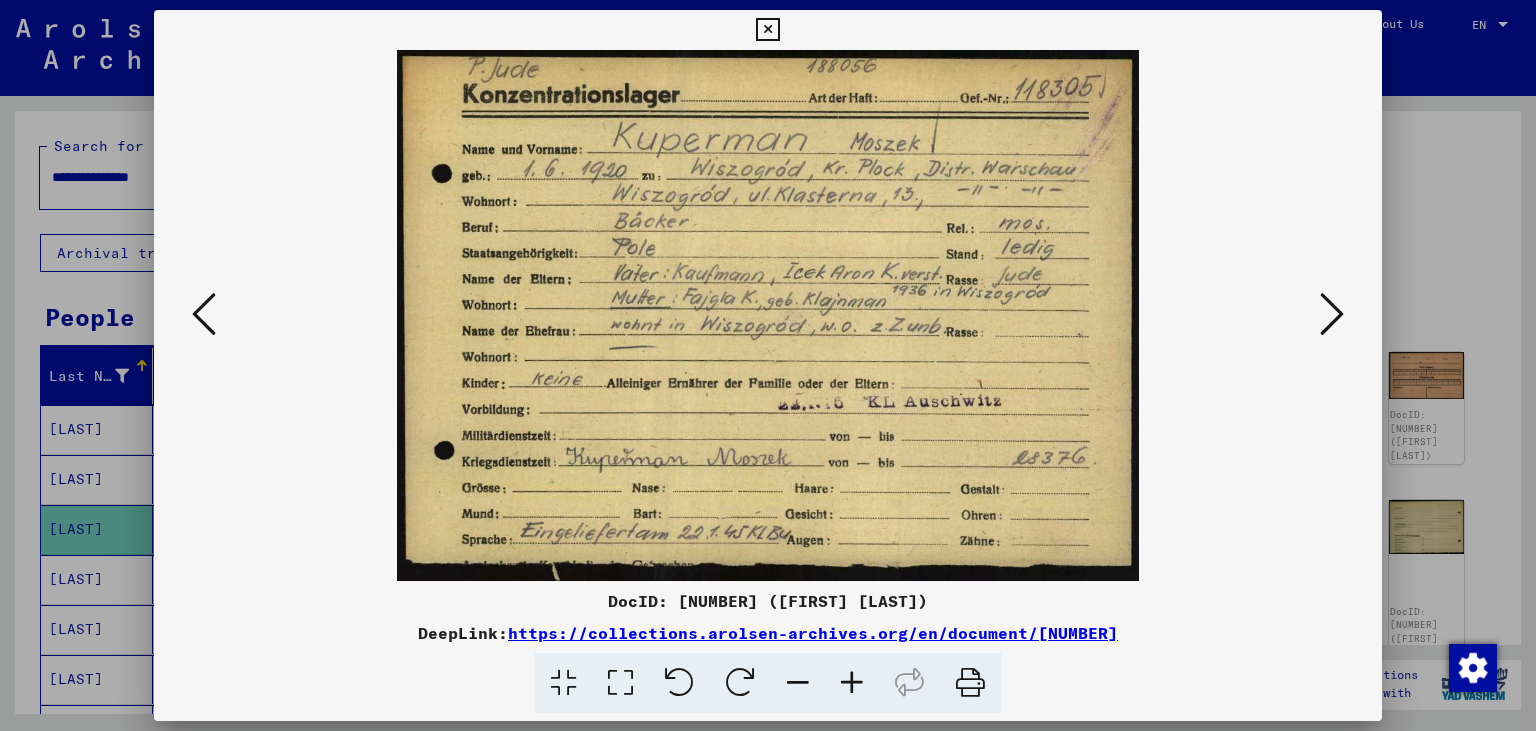 click at bounding box center (1332, 314) 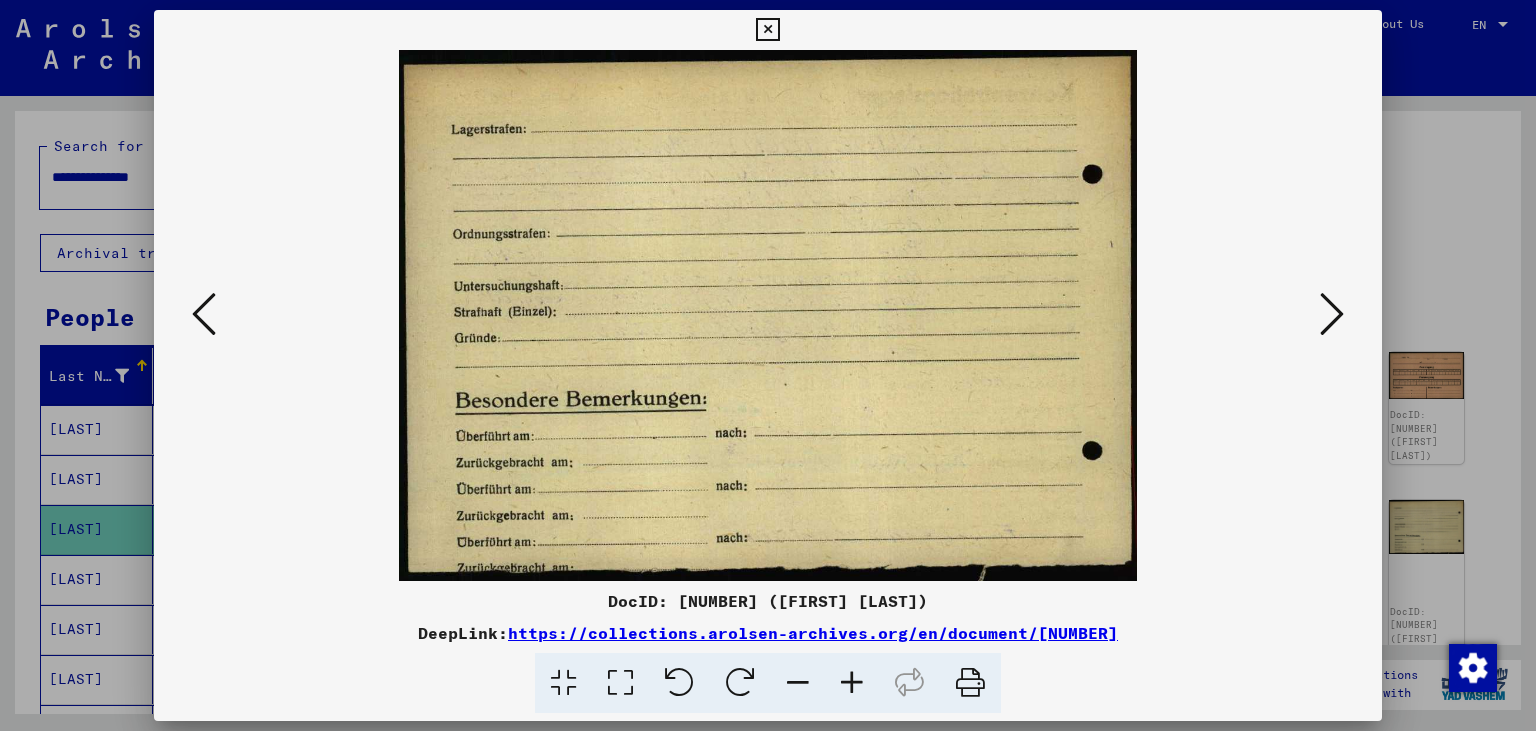 click at bounding box center [1332, 314] 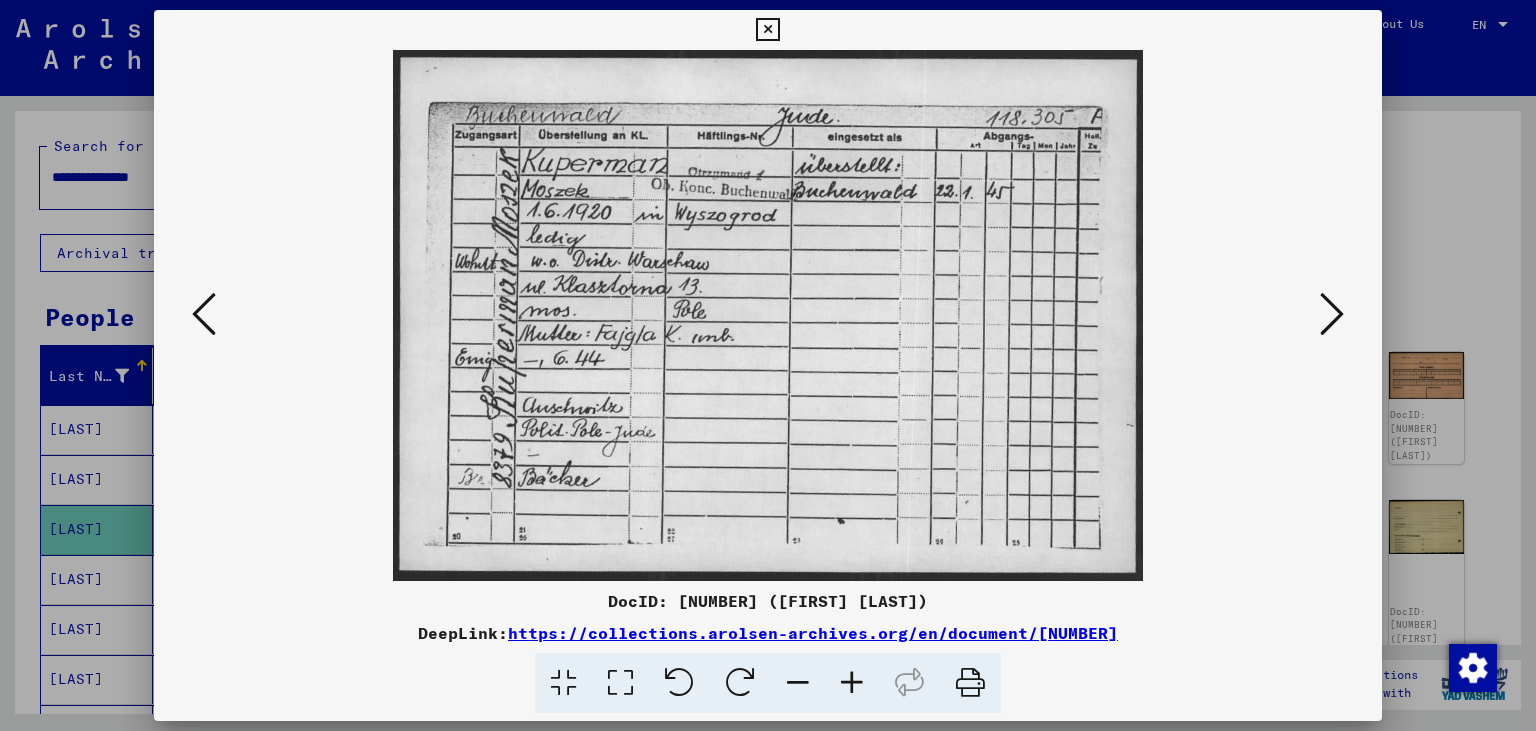 click at bounding box center (1332, 314) 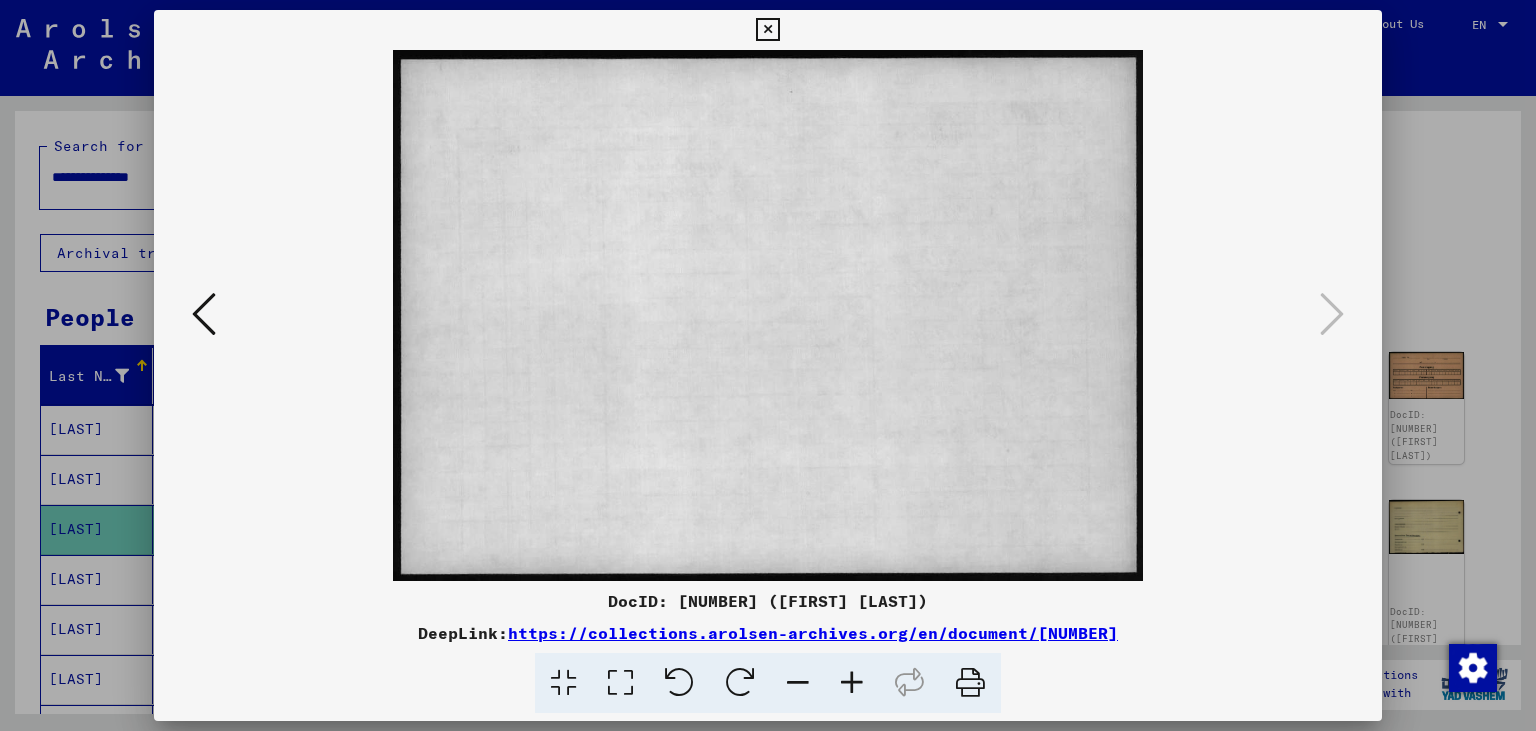 click at bounding box center [204, 314] 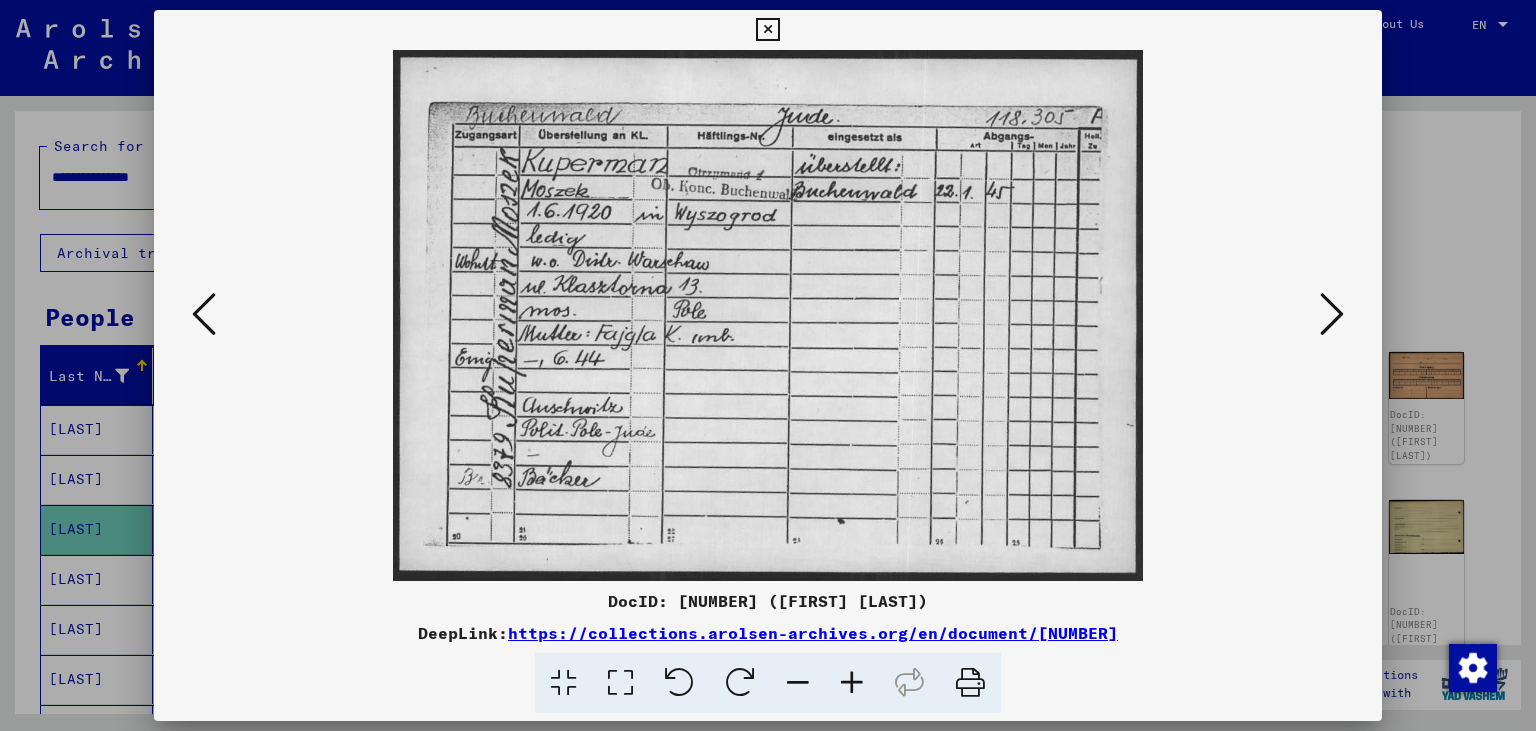 click at bounding box center (204, 314) 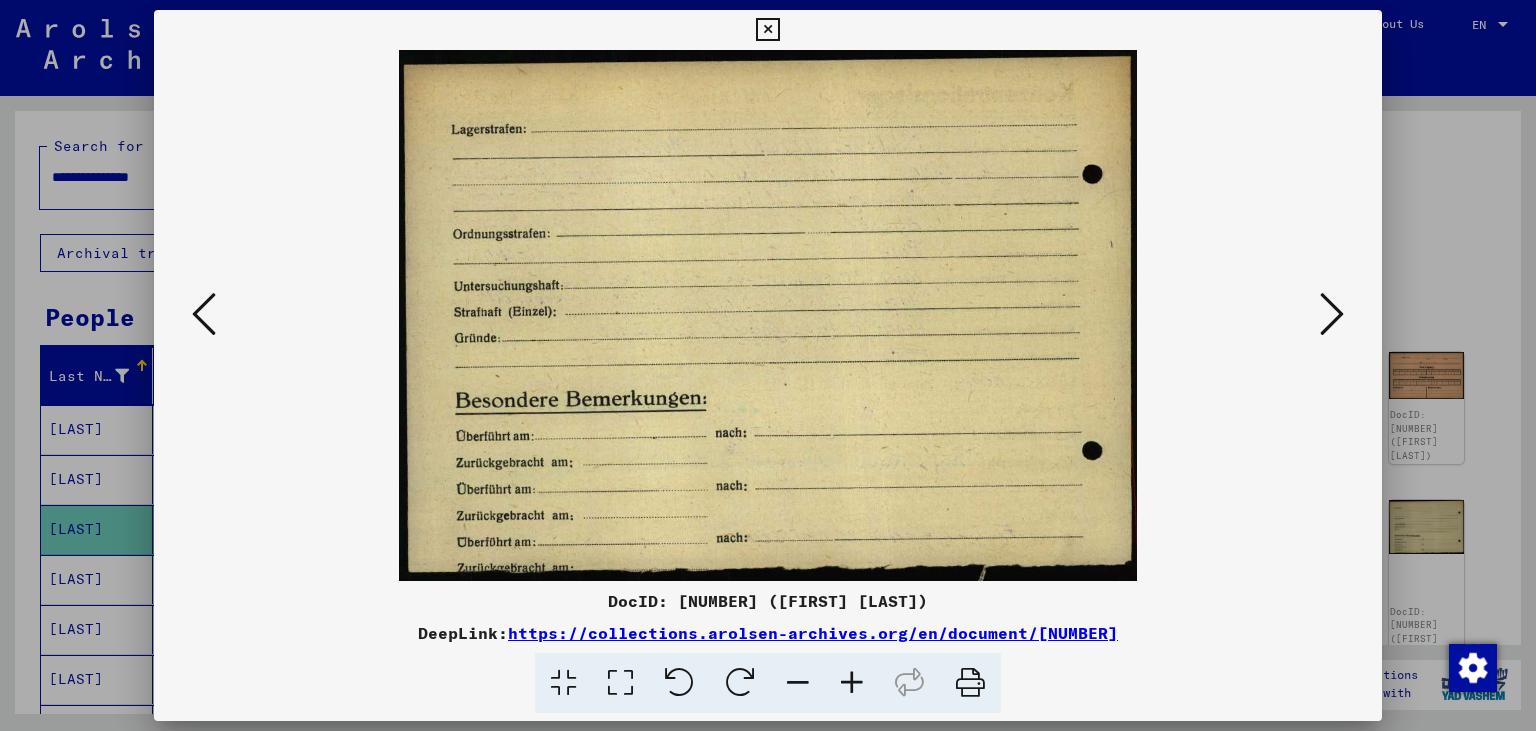 click at bounding box center [1332, 314] 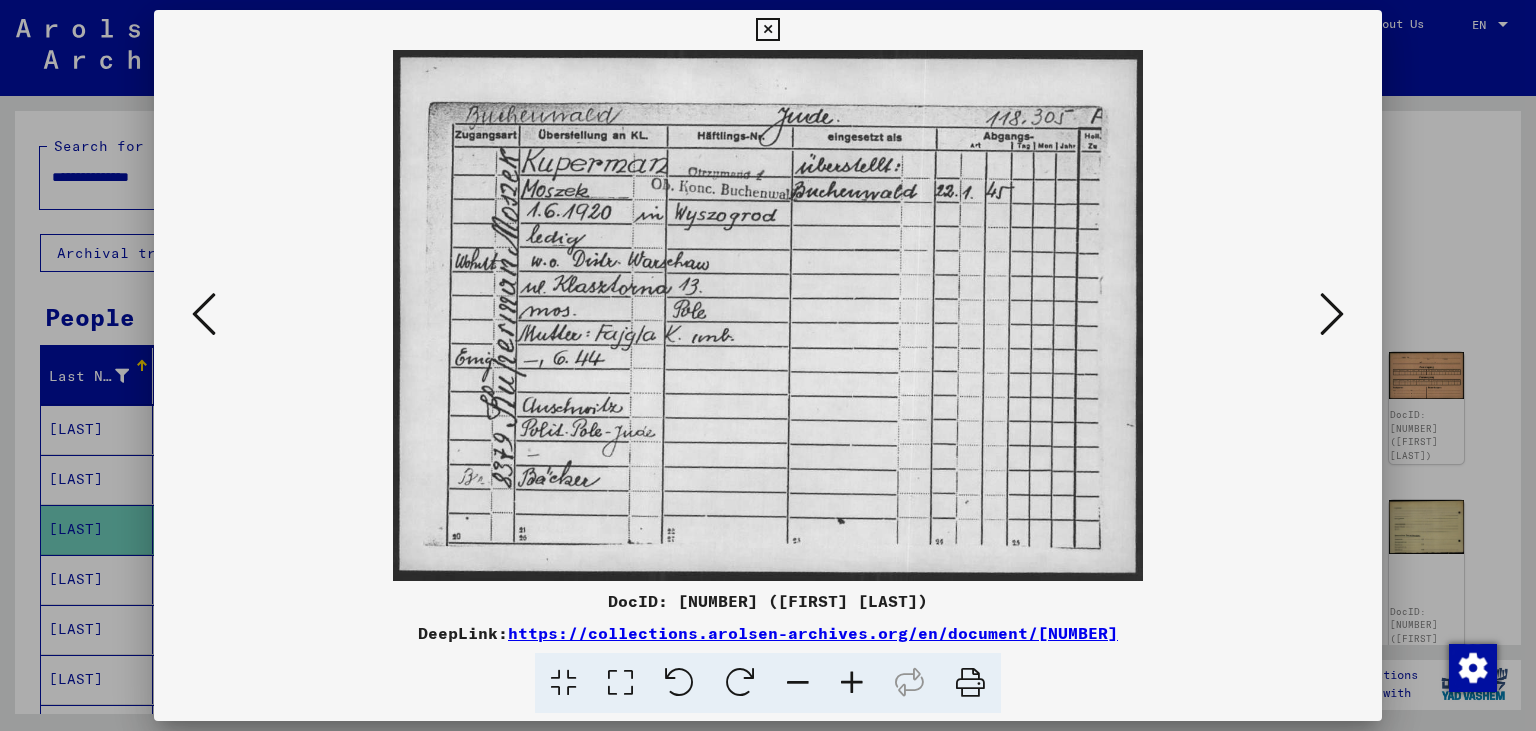 click at bounding box center (204, 314) 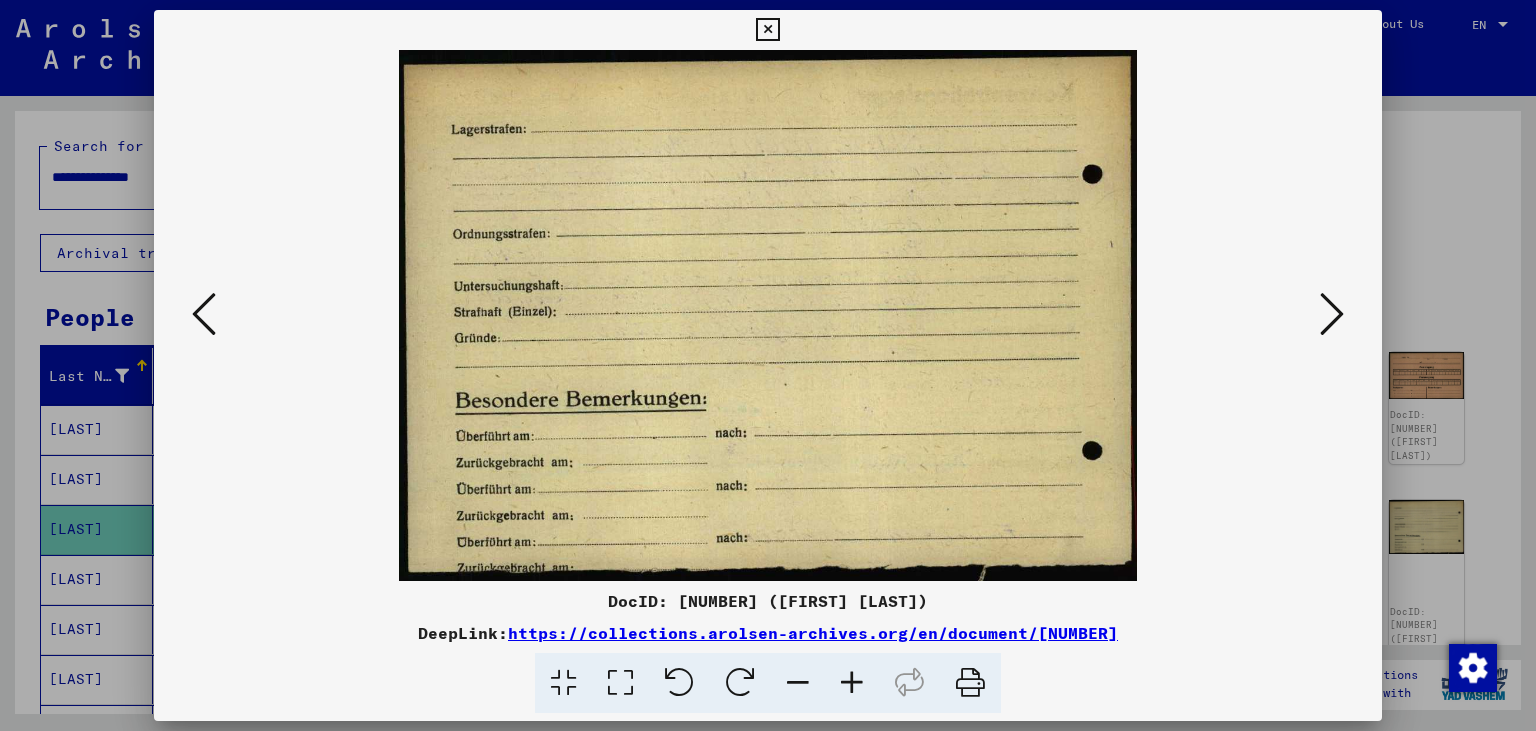 click at bounding box center [204, 314] 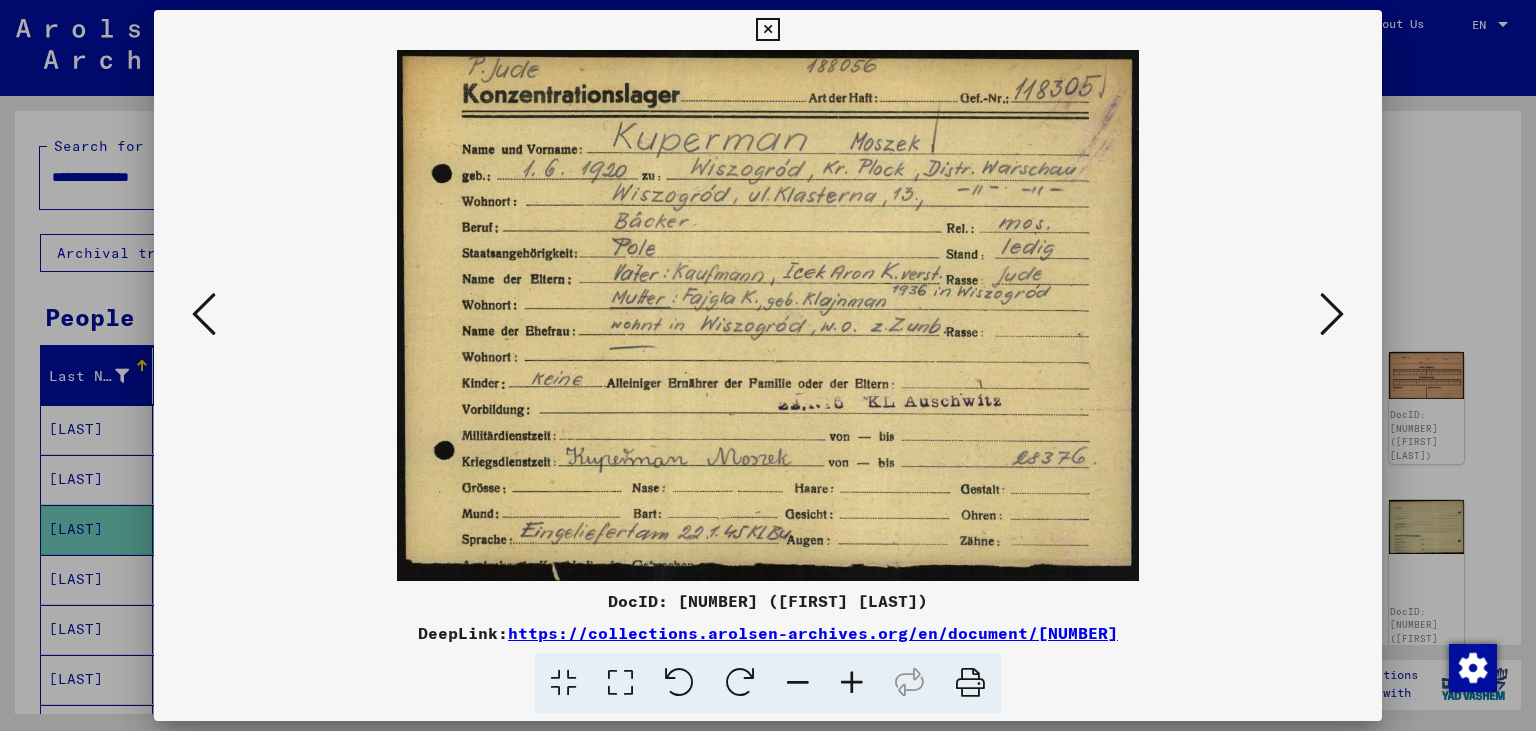 click at bounding box center (204, 314) 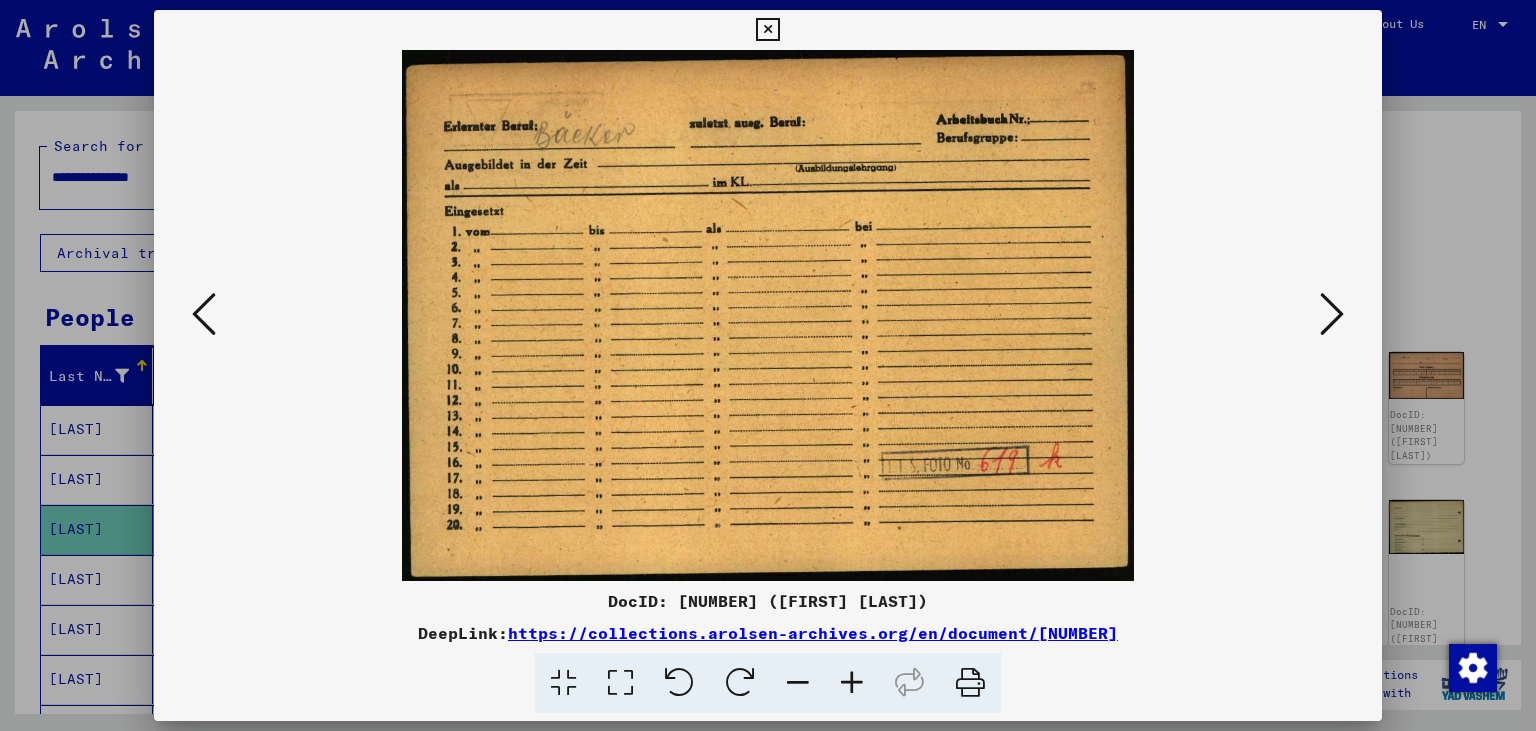 click at bounding box center (204, 314) 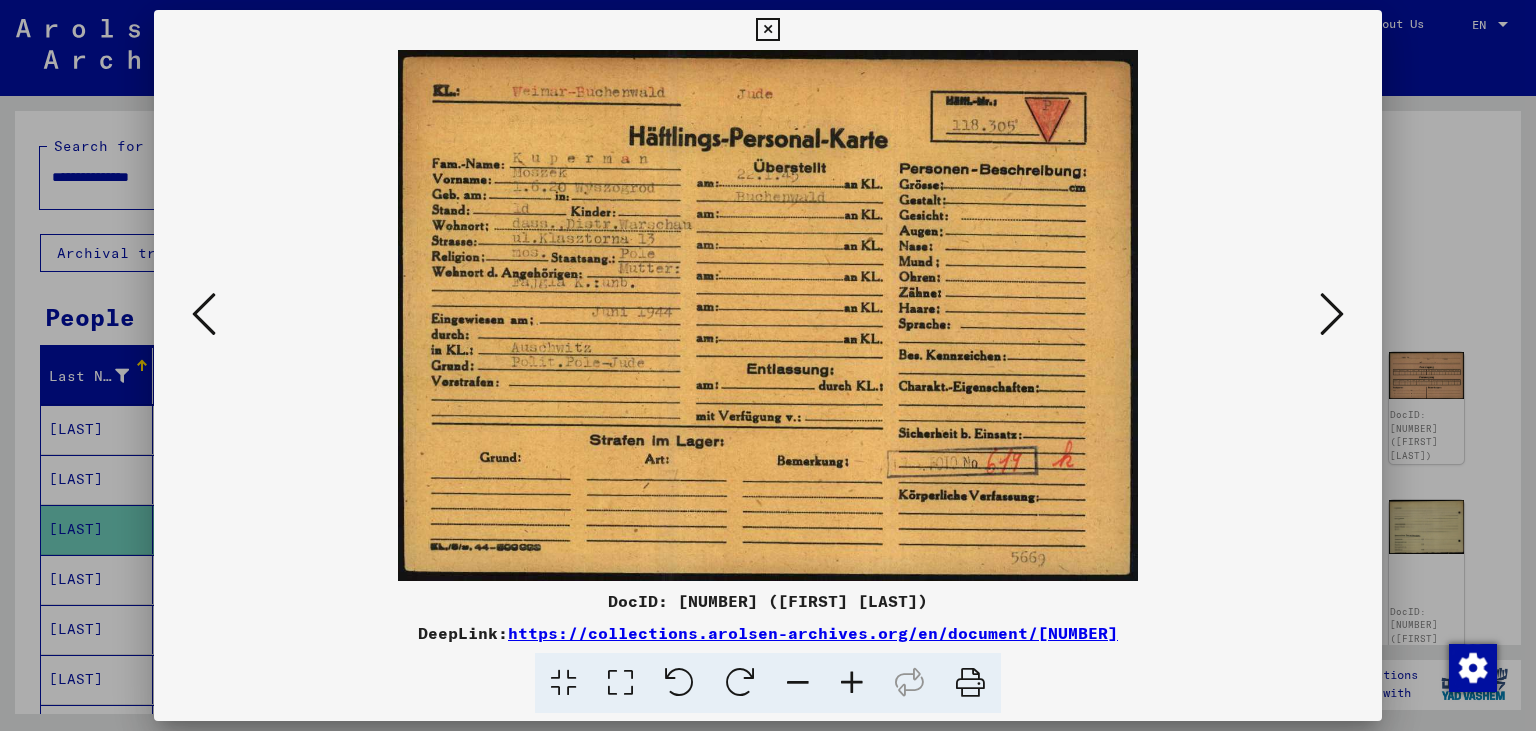 click at bounding box center (204, 314) 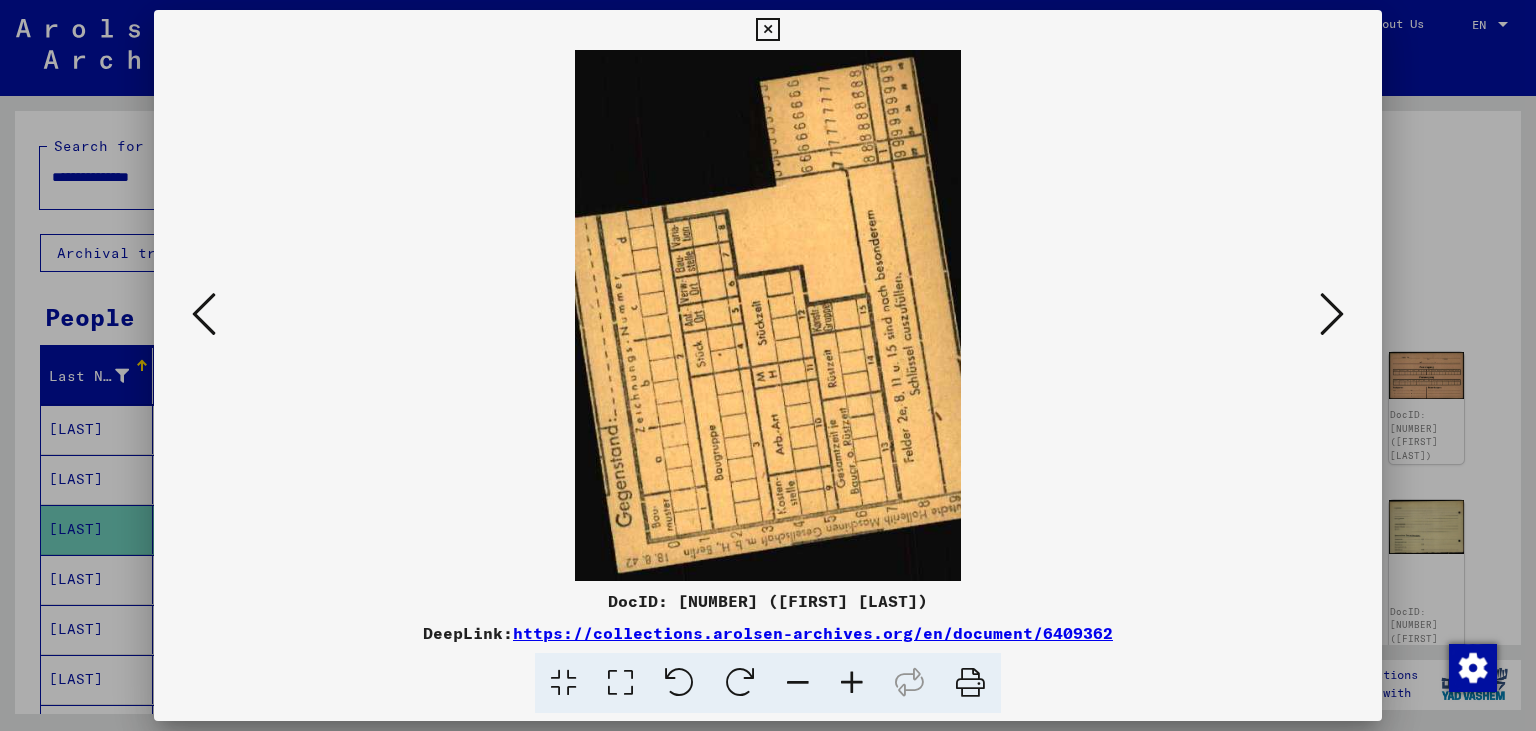 click at bounding box center [204, 314] 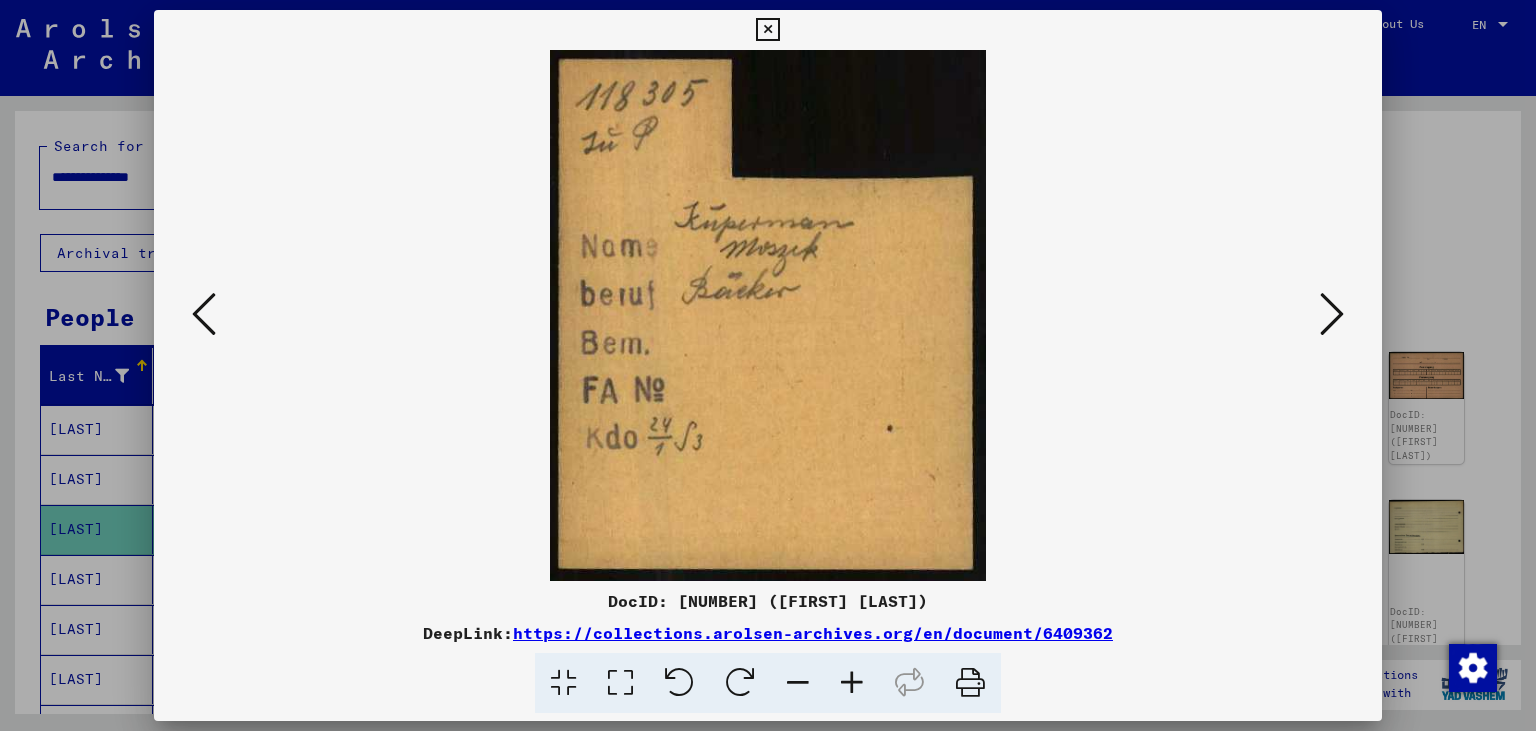 click at bounding box center (204, 314) 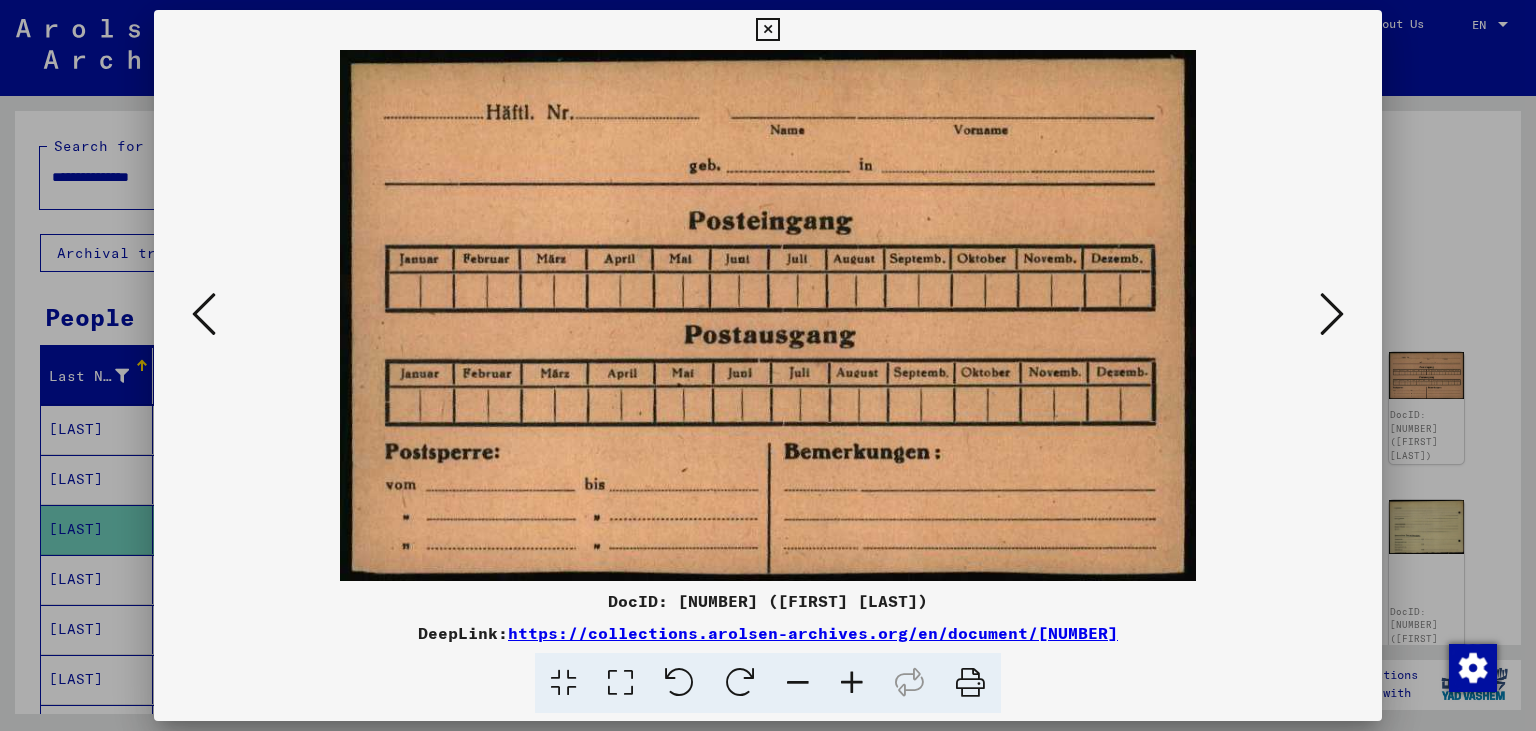 click at bounding box center (204, 314) 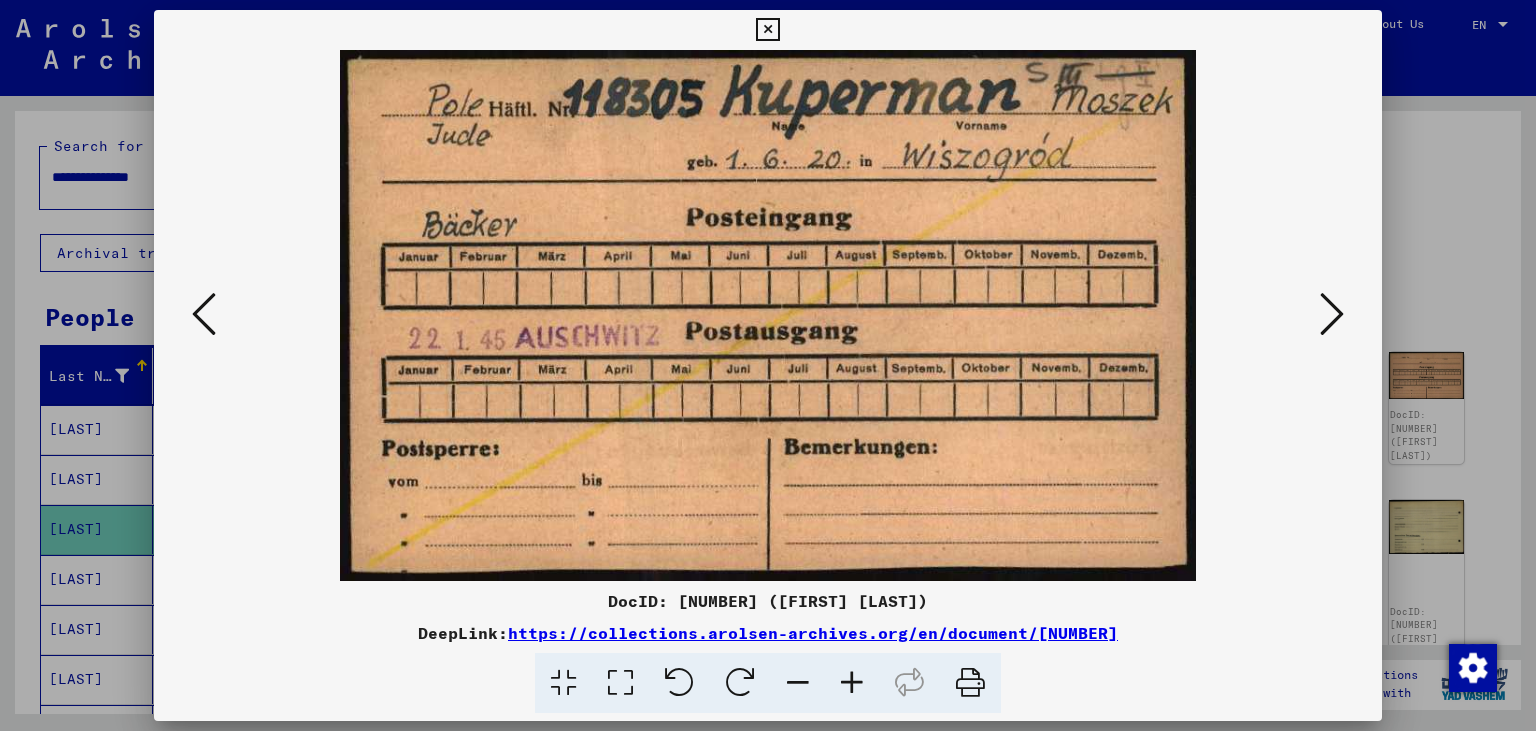 click at bounding box center [768, 315] 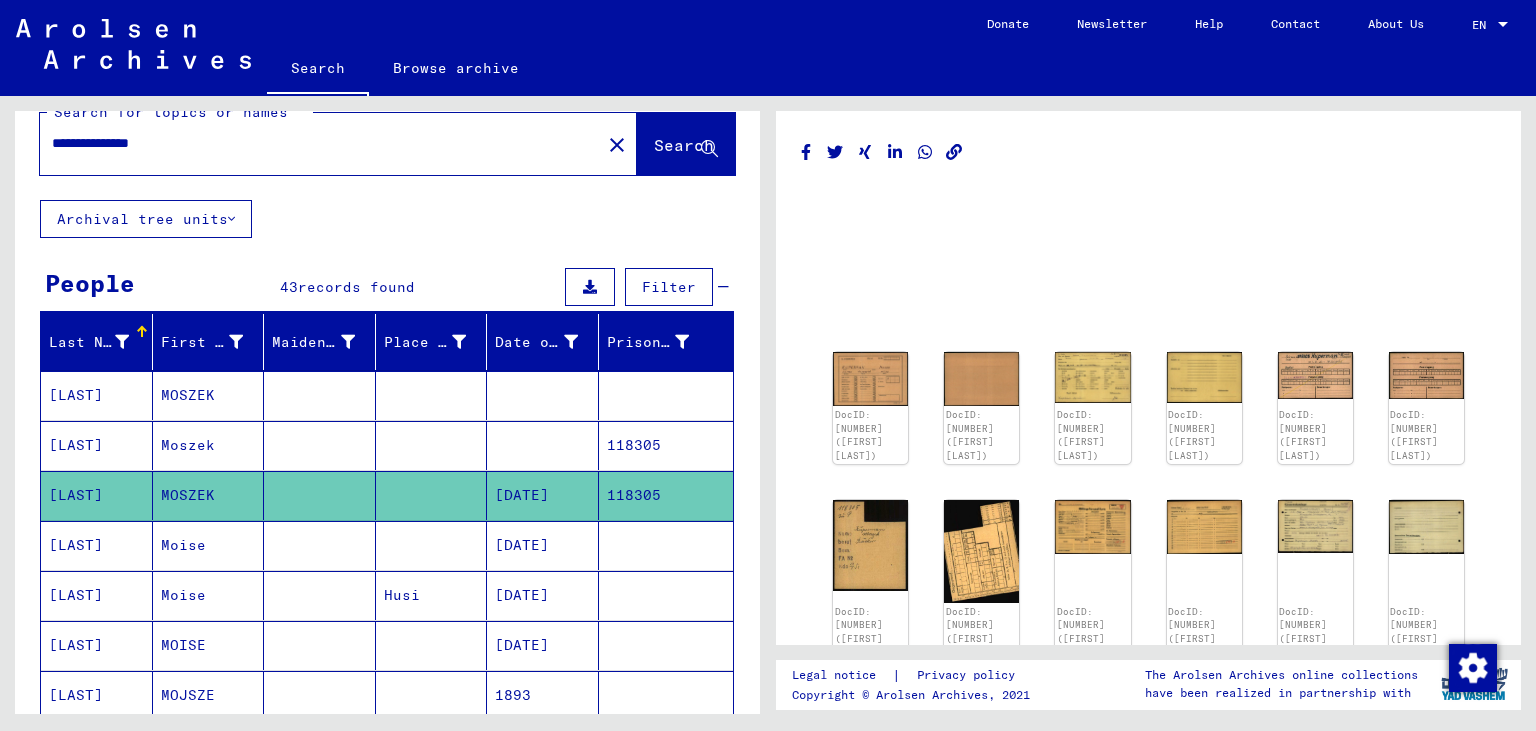 scroll, scrollTop: 0, scrollLeft: 0, axis: both 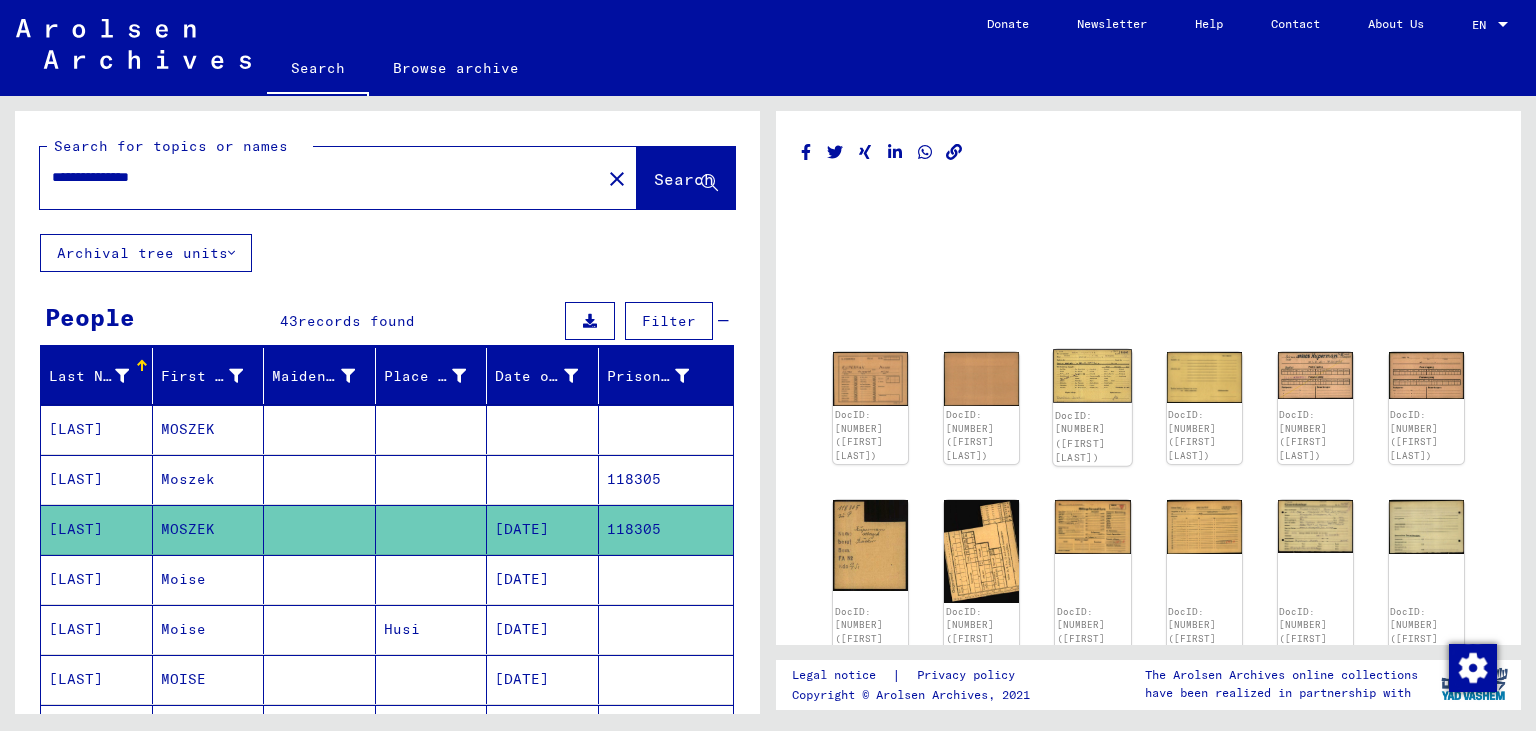 click on "DocID: [NUMBER] ([FIRST] [LAST])" 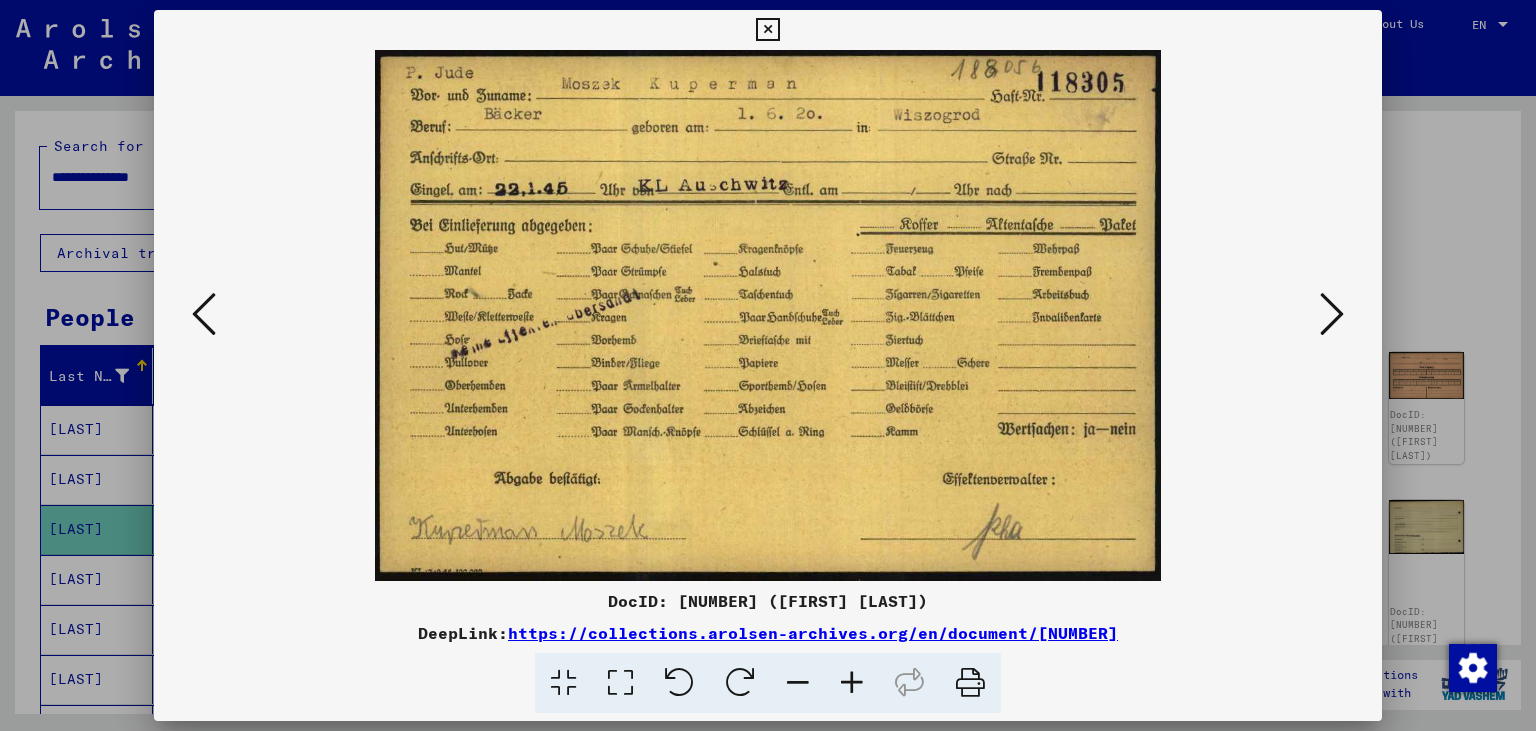 click at bounding box center [767, 30] 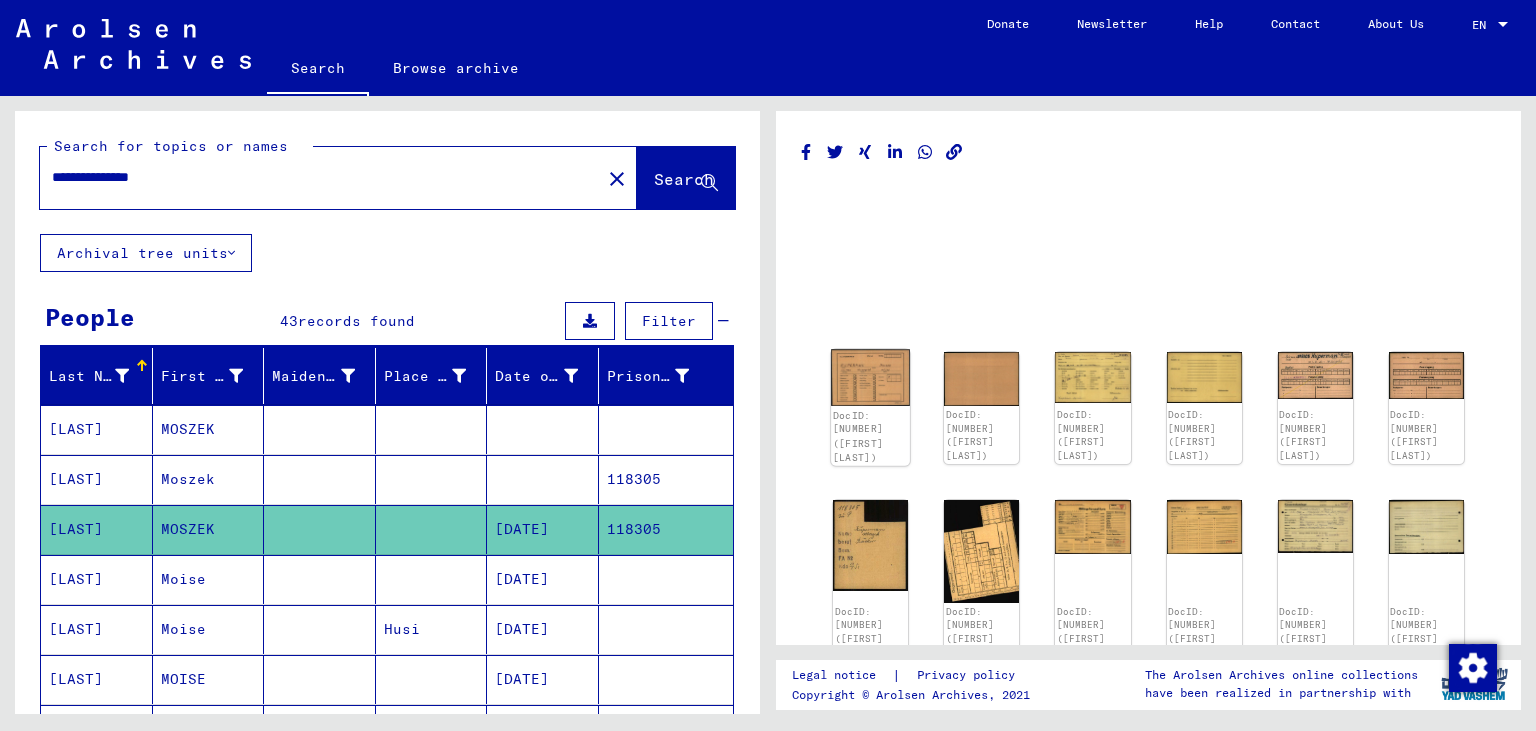 click 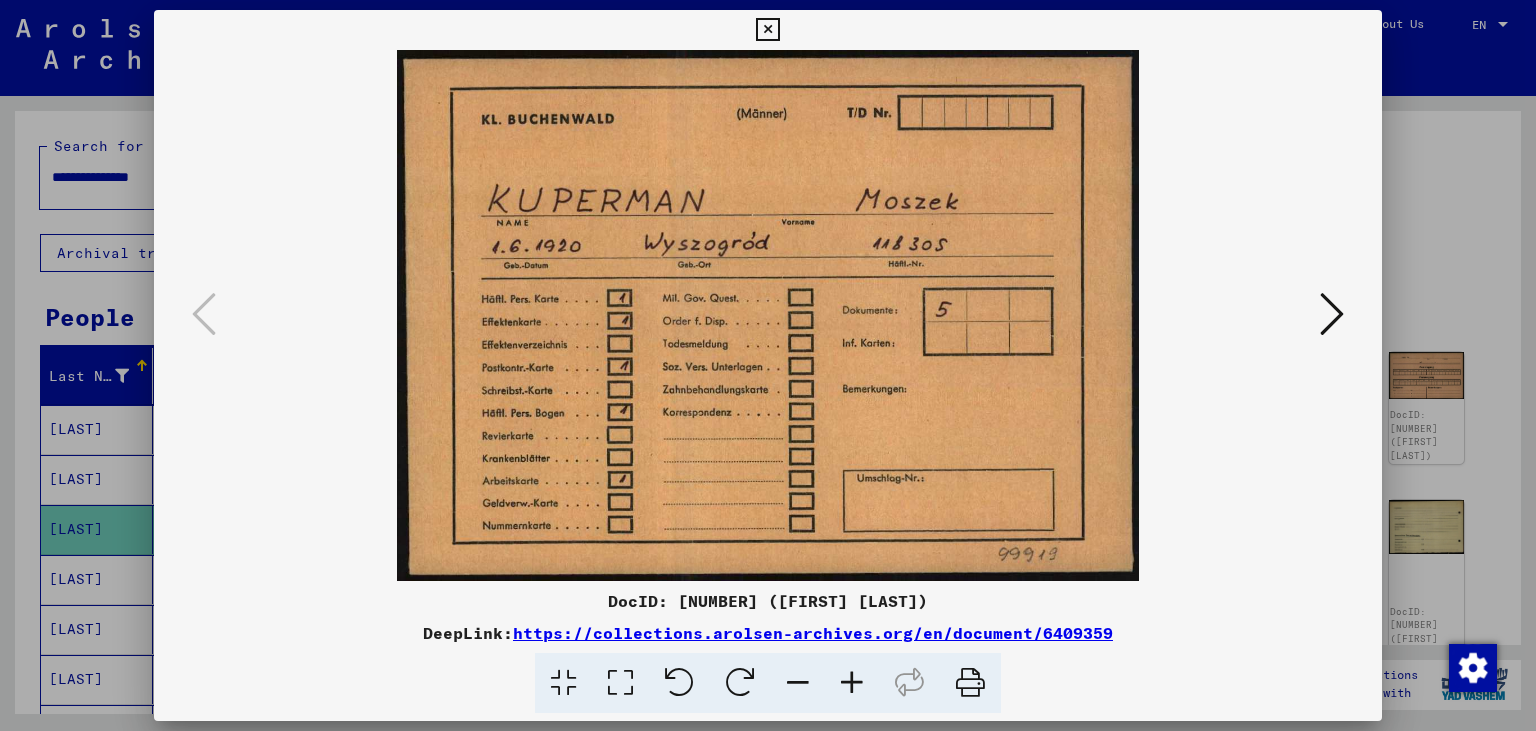 click at bounding box center (767, 30) 